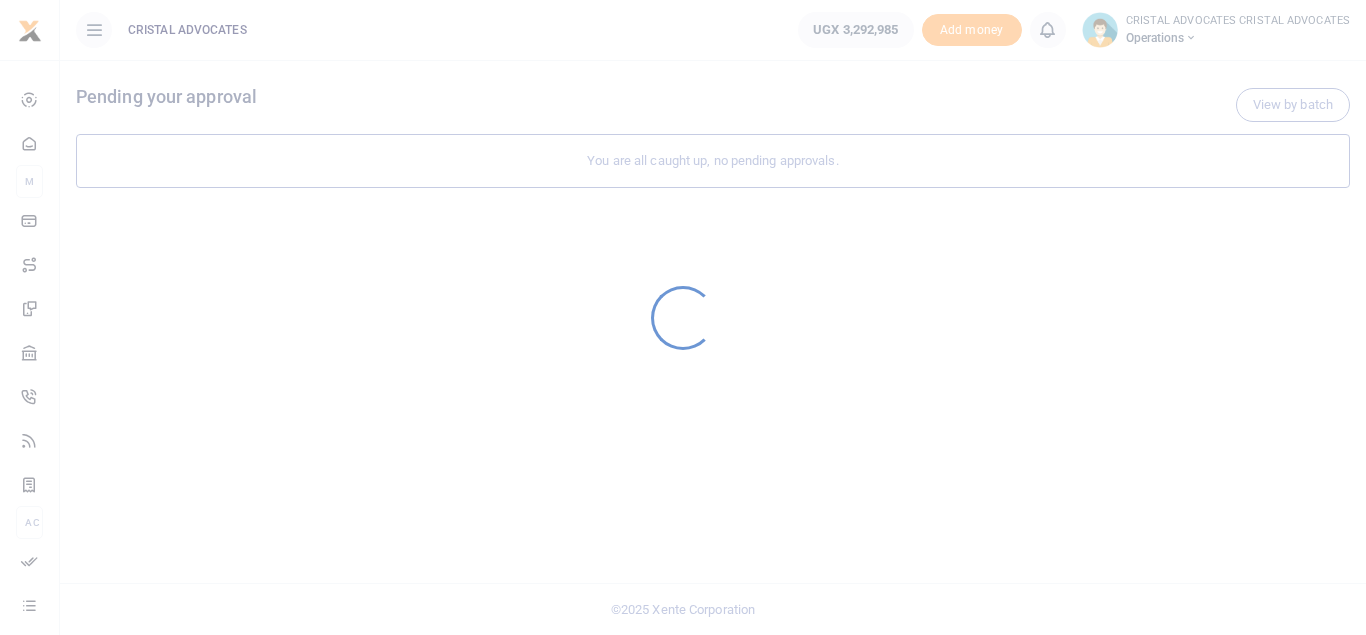 scroll, scrollTop: 0, scrollLeft: 0, axis: both 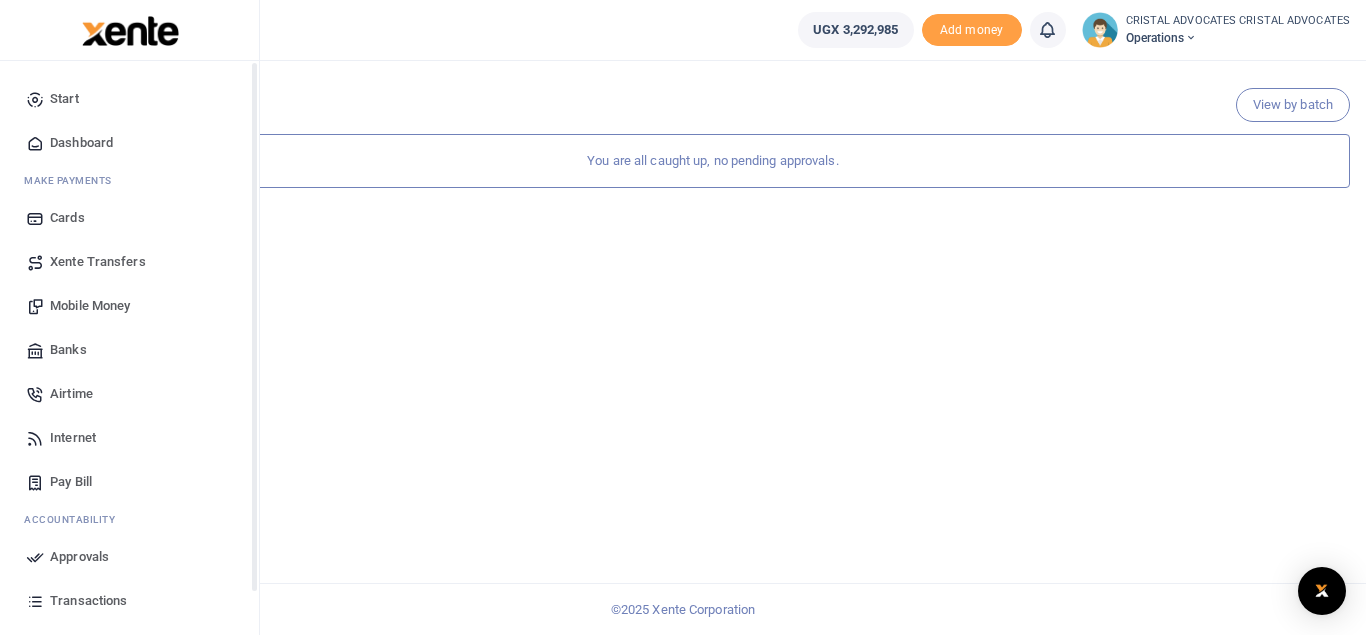 click on "Mobile Money" at bounding box center (90, 306) 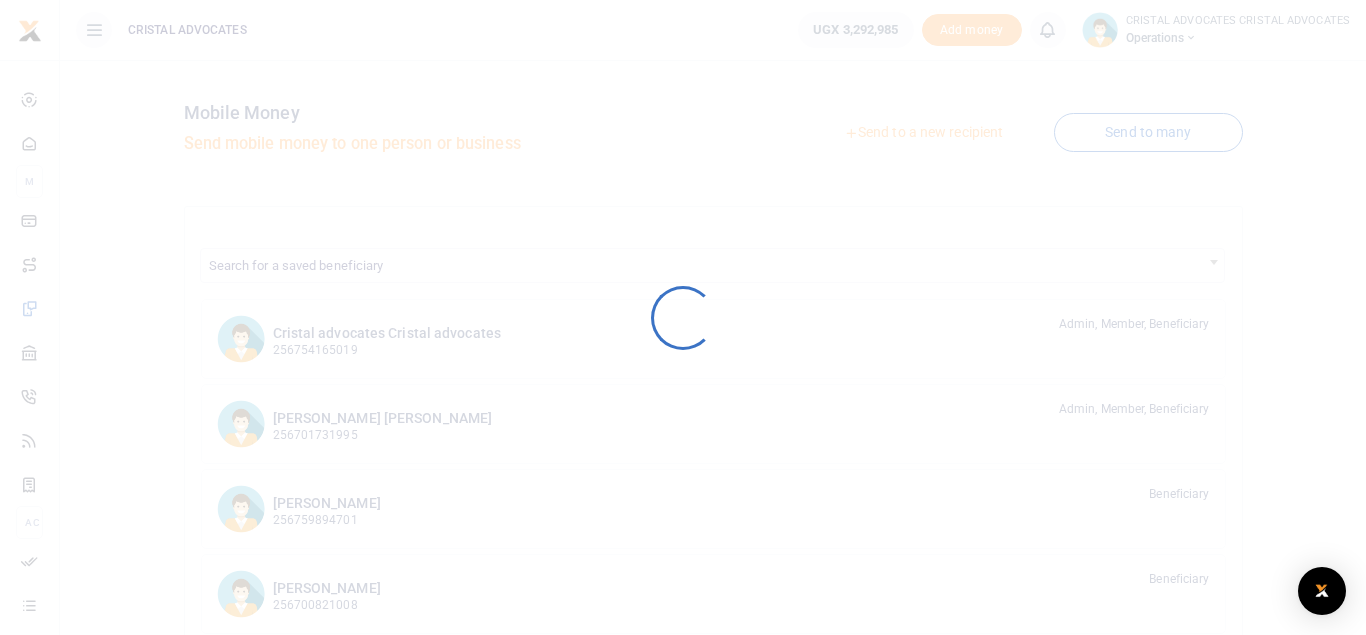 scroll, scrollTop: 0, scrollLeft: 0, axis: both 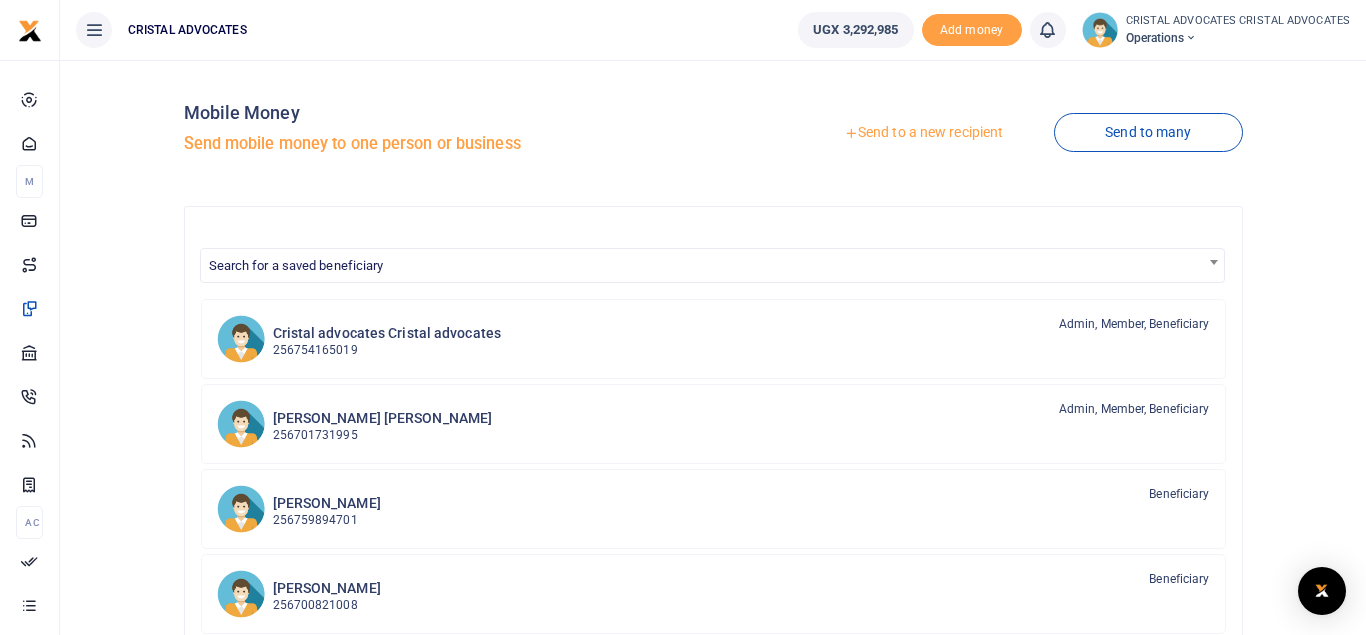 click on "Search for a saved beneficiary
[PERSON_NAME] advocates Cristal advocates
256754165019
Admin, Member, Beneficiary" at bounding box center (713, 581) 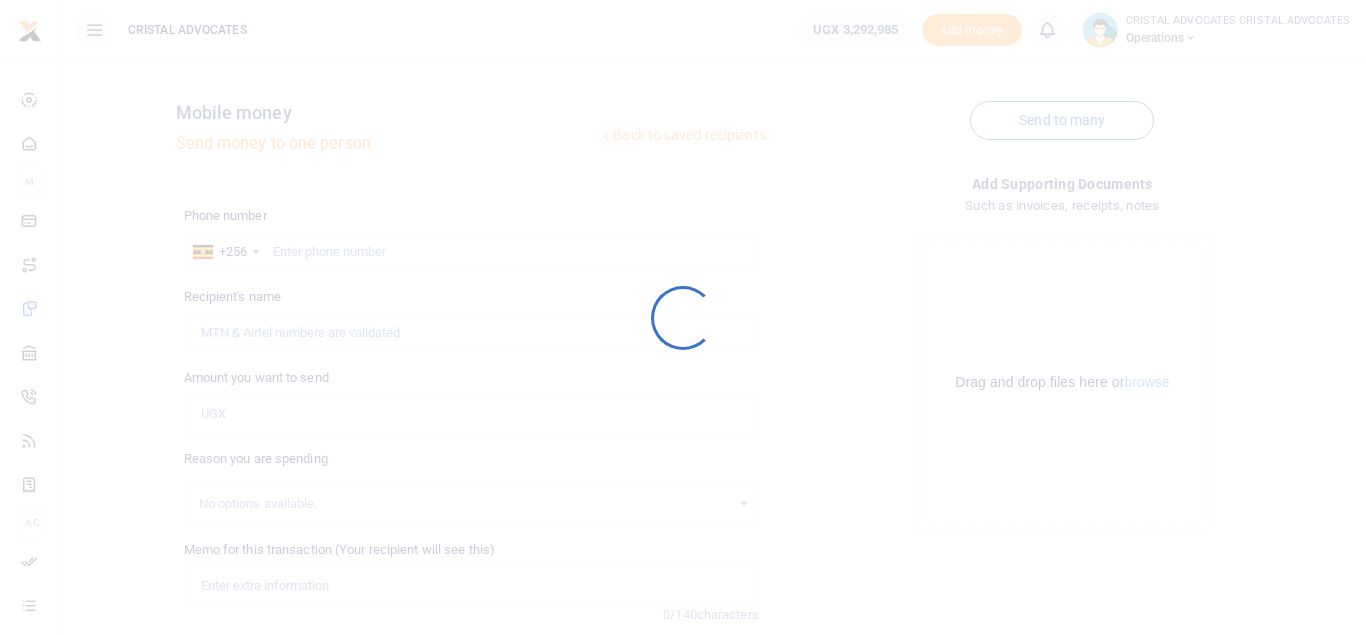 scroll, scrollTop: 0, scrollLeft: 0, axis: both 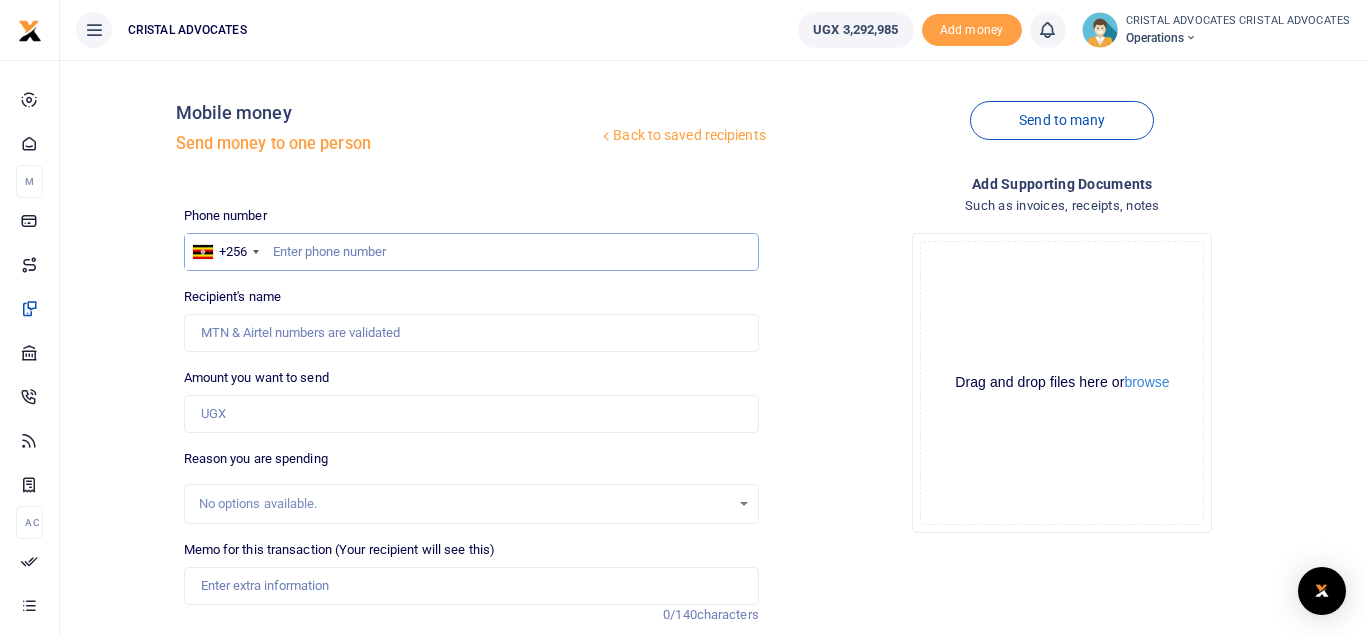 click at bounding box center [471, 252] 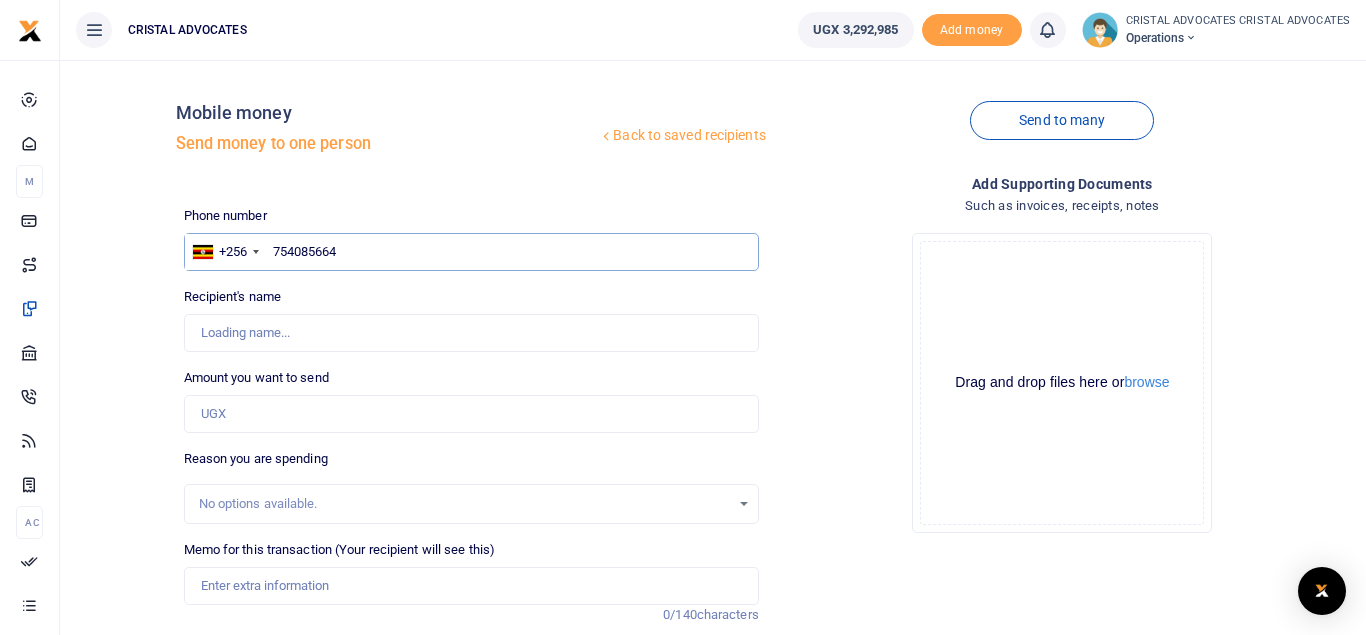 type on "754085664" 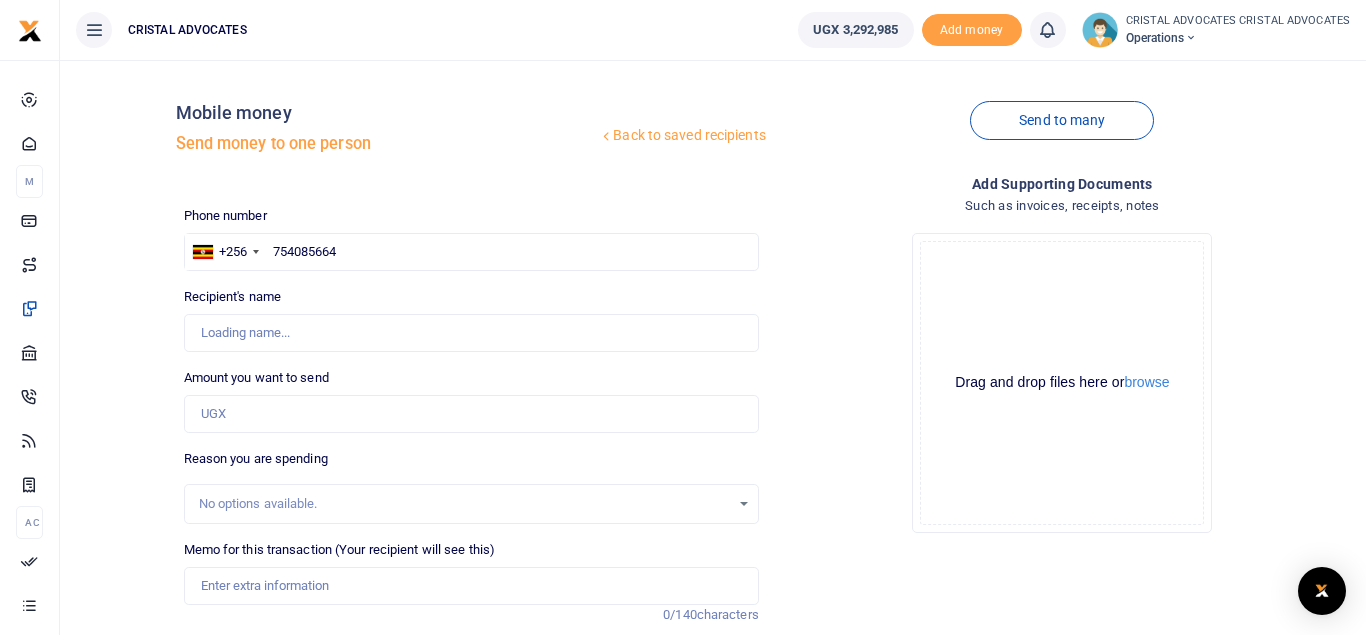 click on "Amount you want to send
Amount is required." at bounding box center (471, 400) 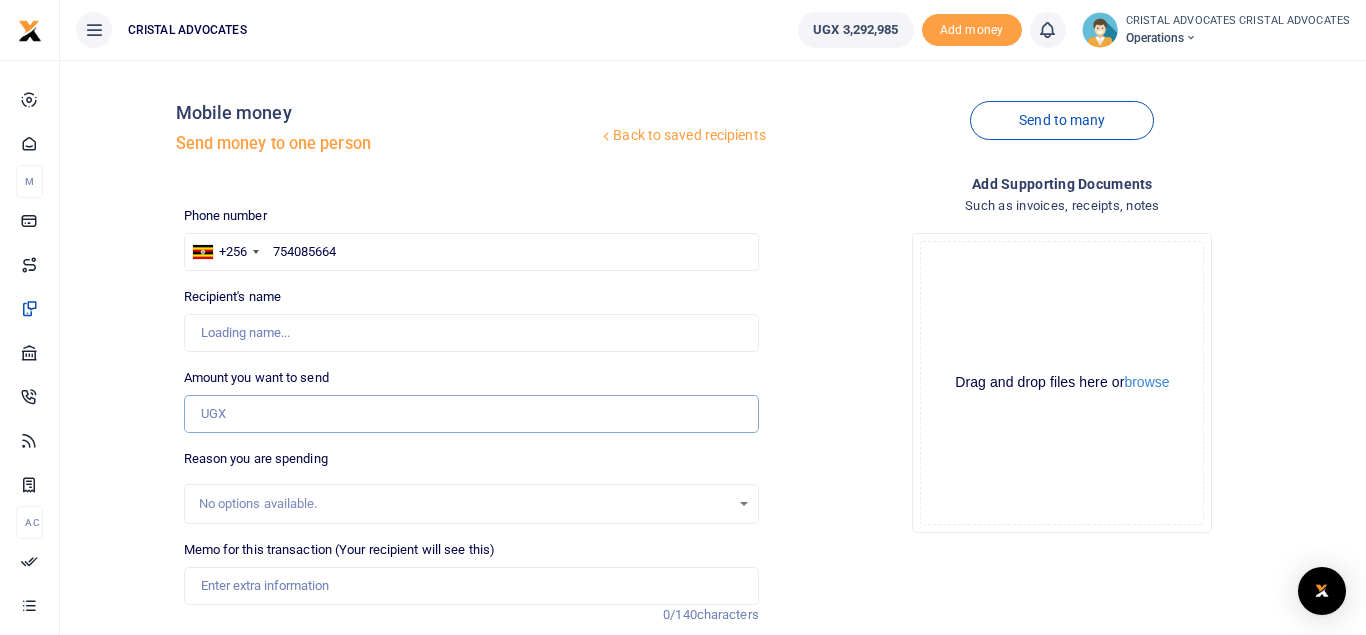 click on "Amount you want to send" at bounding box center [471, 414] 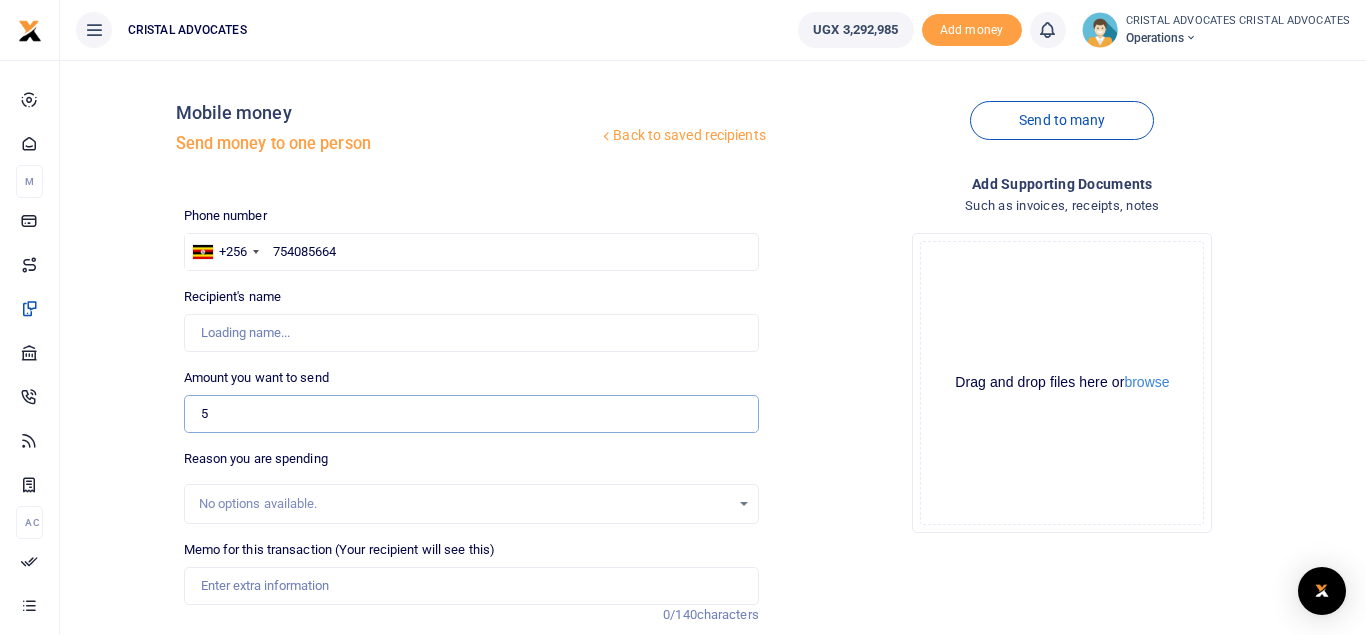 type on "Lincoln Kalema" 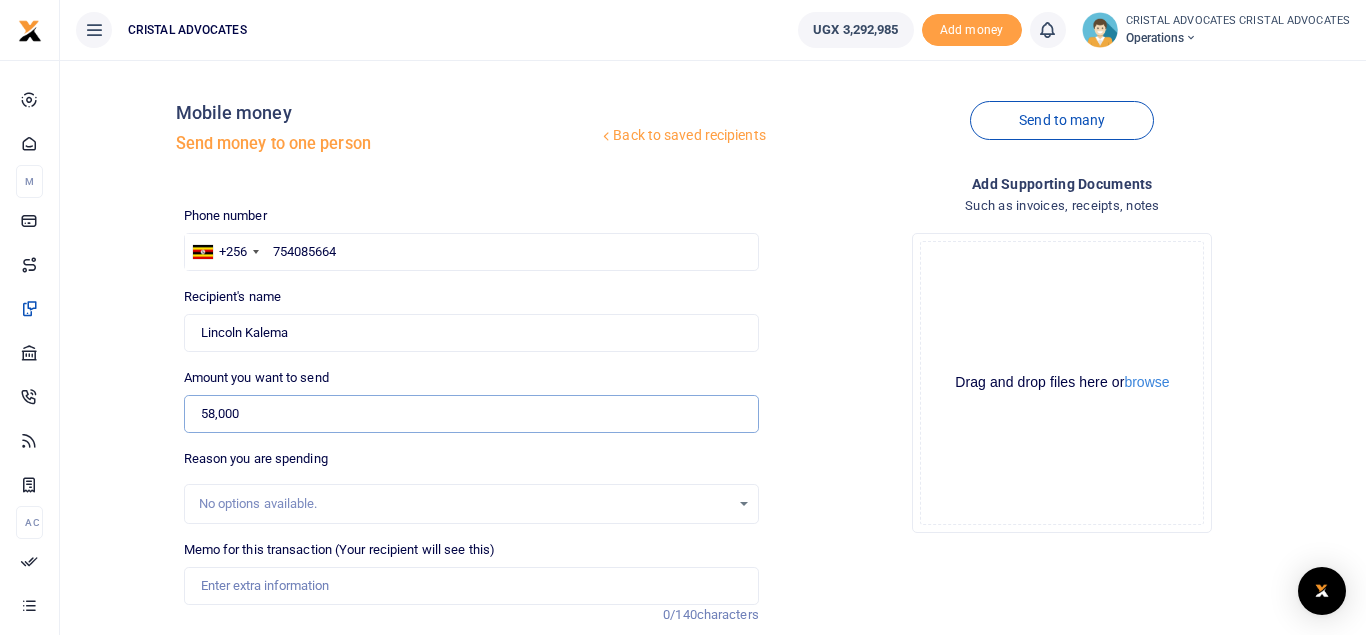 type on "58,000" 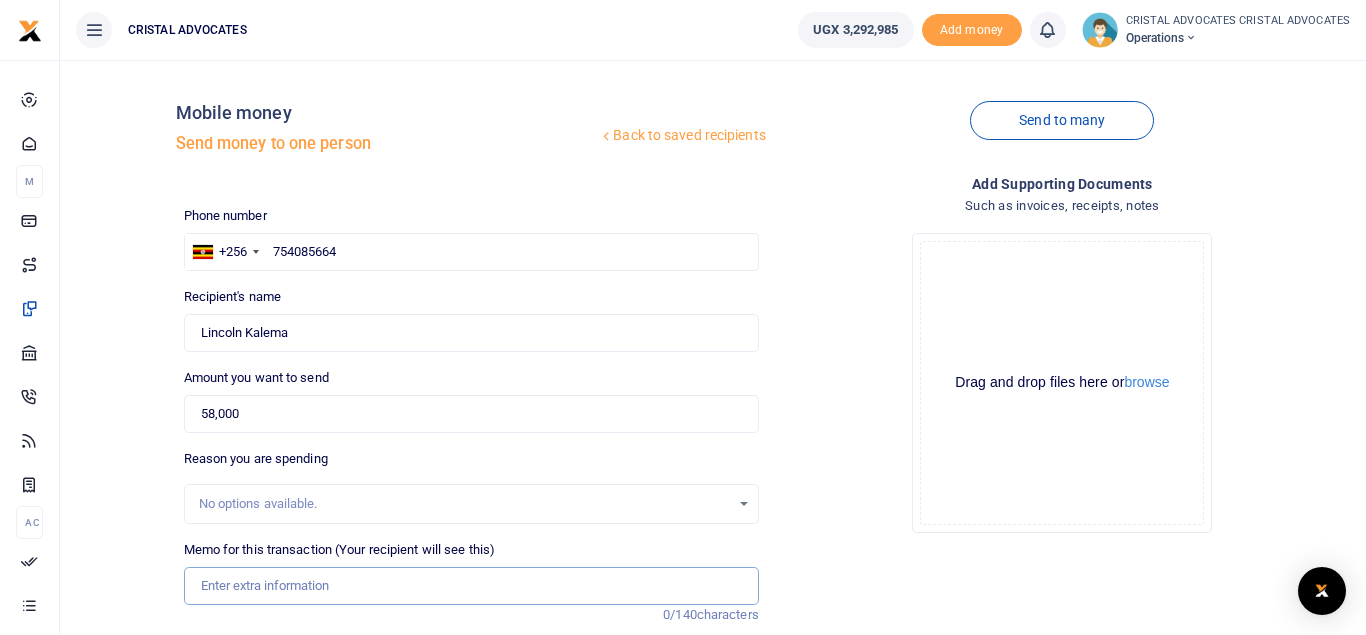 click on "Memo for this transaction (Your recipient will see this)" at bounding box center (471, 586) 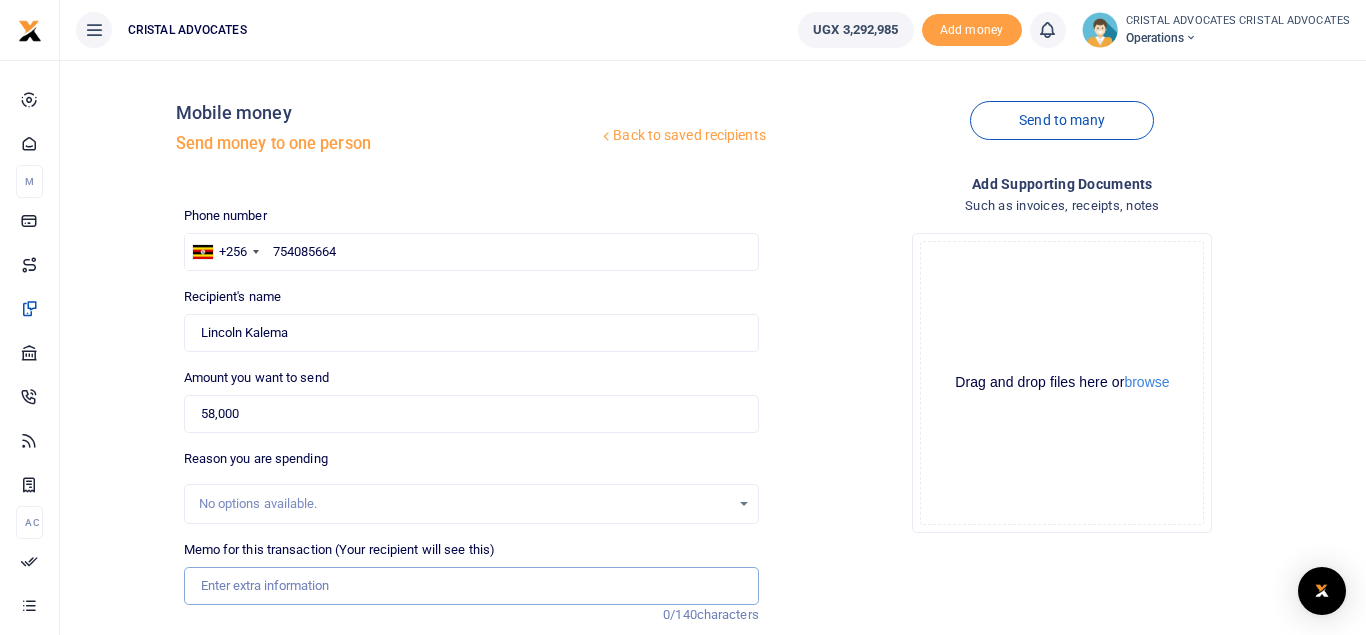 paste on "The sum is for registering the Jubilee notice of merger with URSB. 	Paul Kalema 	Denis kakembo 	Approved 	UGX 58,000" 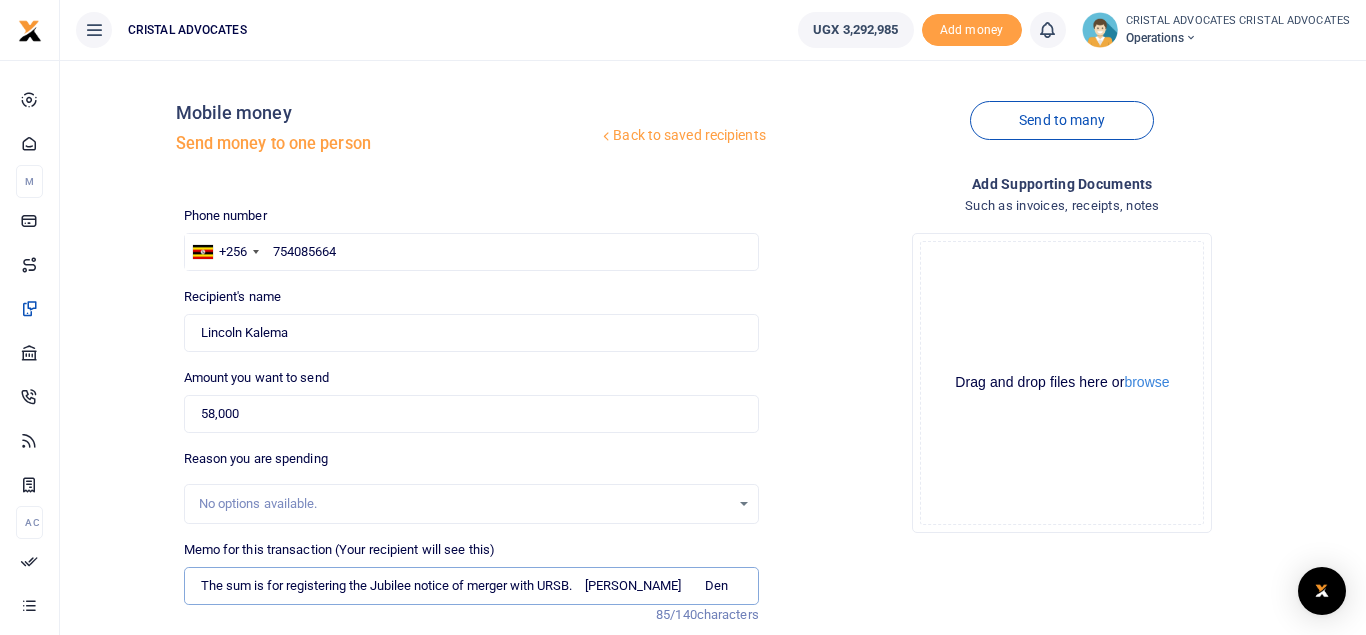 scroll, scrollTop: 0, scrollLeft: 0, axis: both 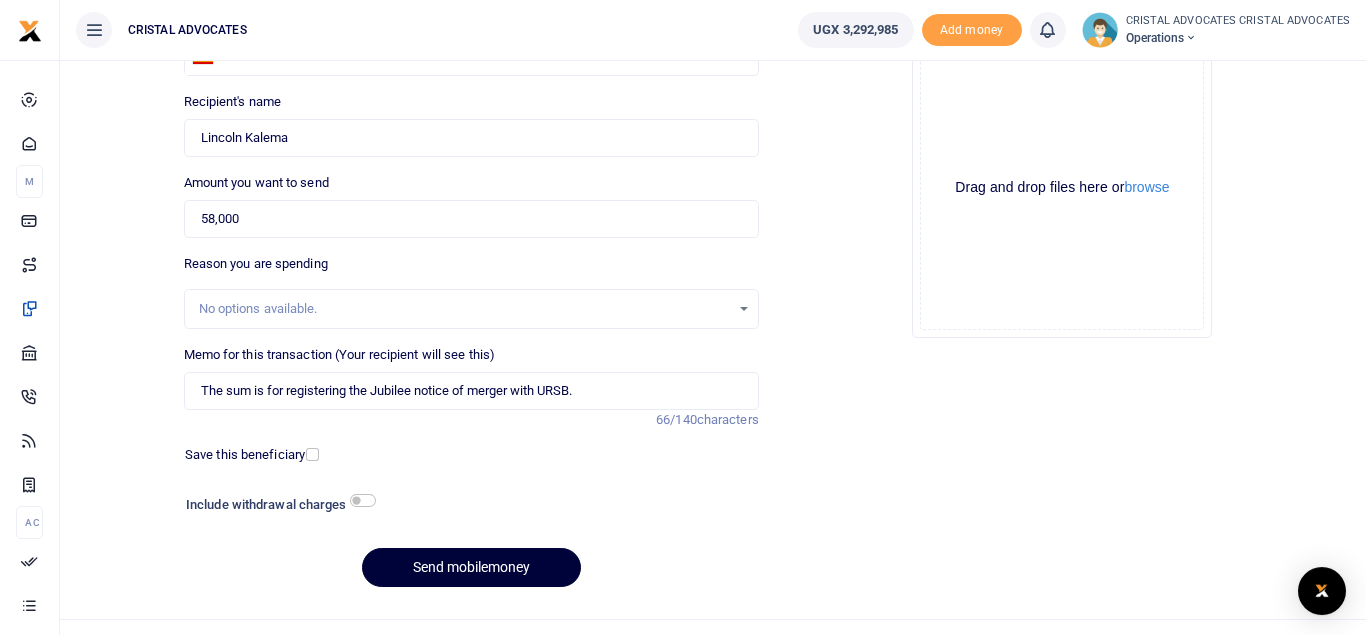 click on "Send mobilemoney" at bounding box center (471, 567) 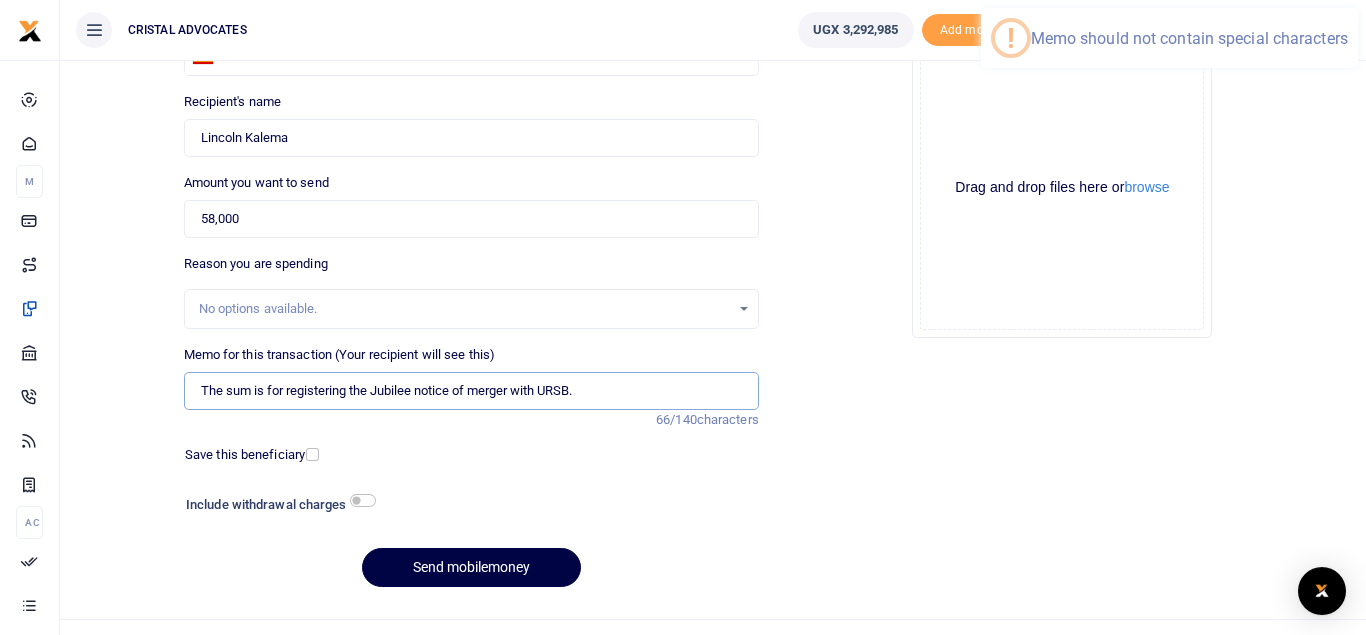 click on "The sum is for registering the Jubilee notice of merger with URSB." at bounding box center [471, 391] 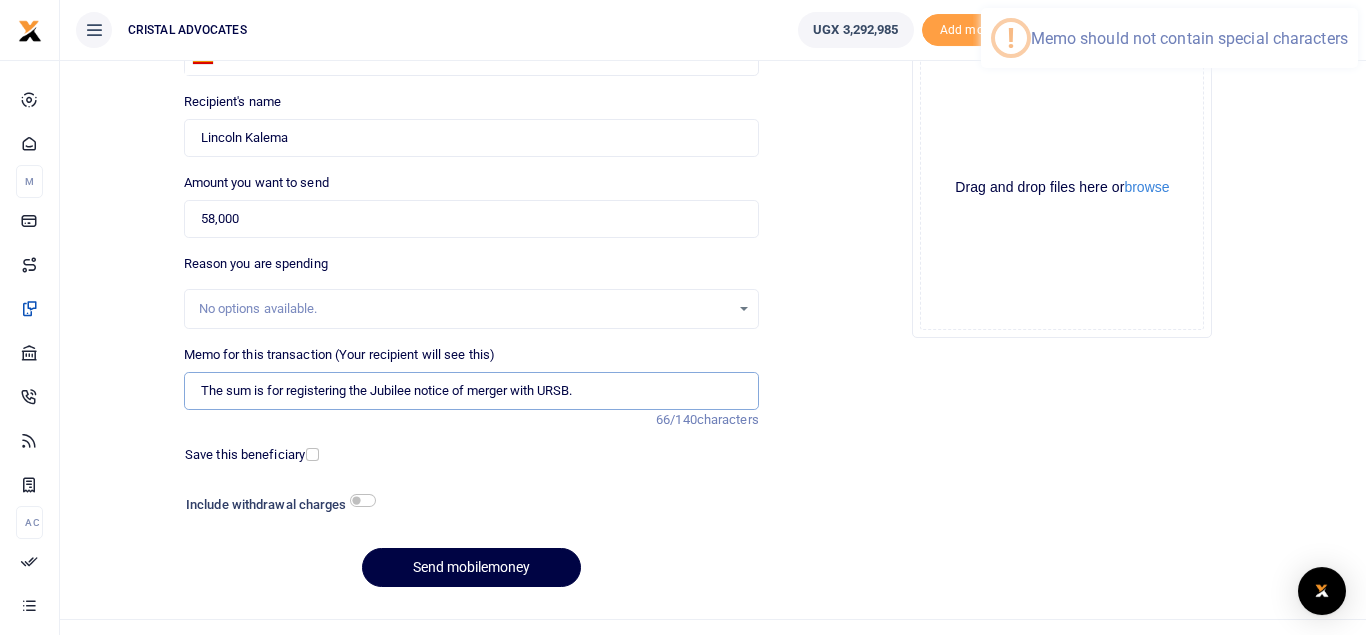 click on "The sum is for registering the Jubilee notice of merger with URSB." at bounding box center [471, 391] 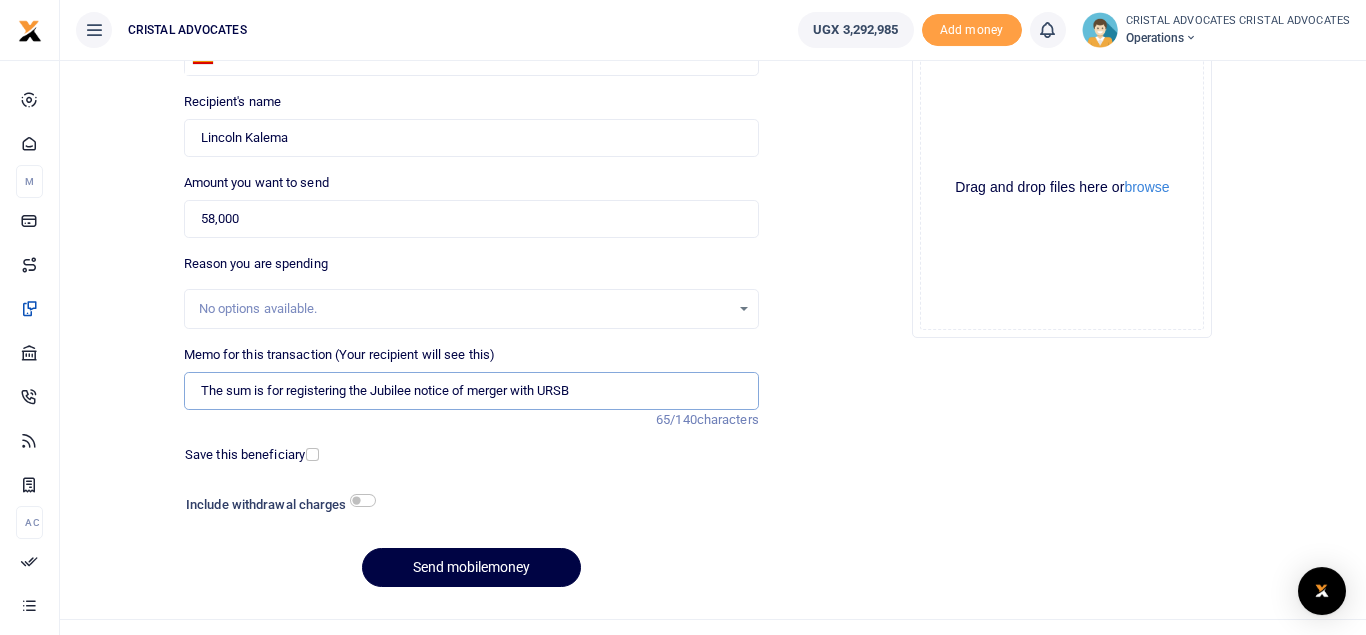 type on "The sum is for registering the Jubilee notice of merger with URSB" 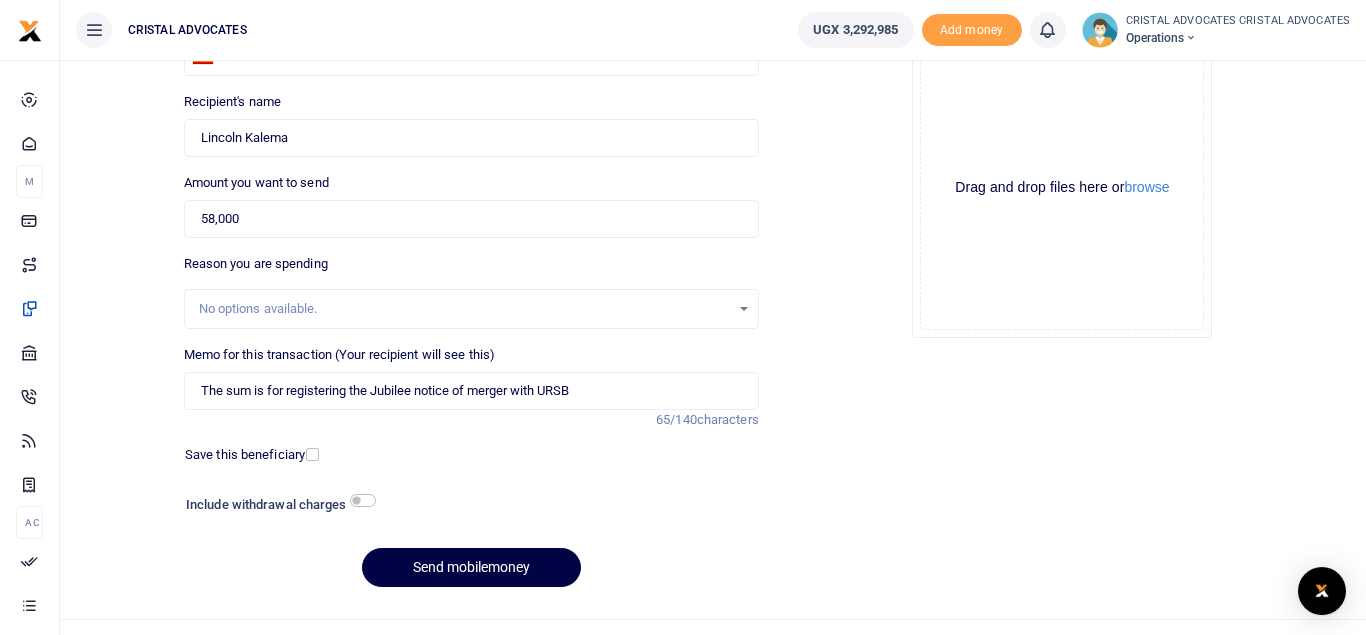 click on "Phone number
+256 Uganda +256 754085664
Phone is required.
Recipient's name
Found
Name is required.
Amount you want to send
58,000
Amount is required.
65/140" at bounding box center [471, 307] 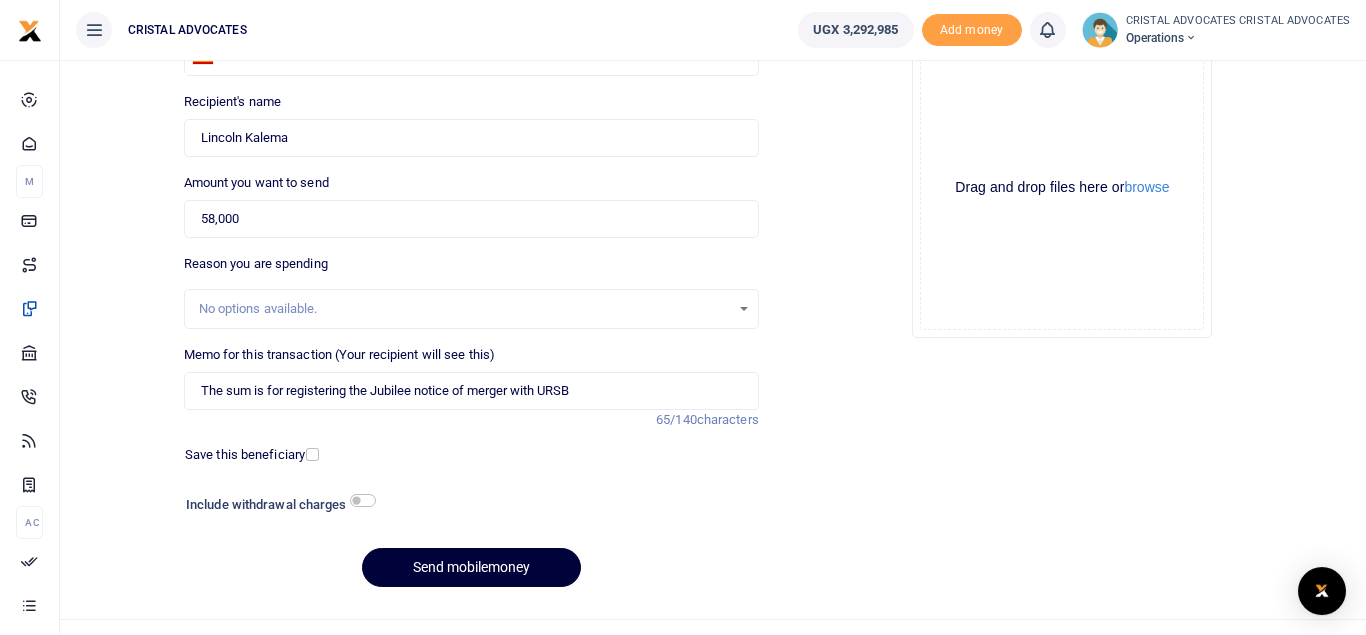 click on "Send mobilemoney" at bounding box center [471, 567] 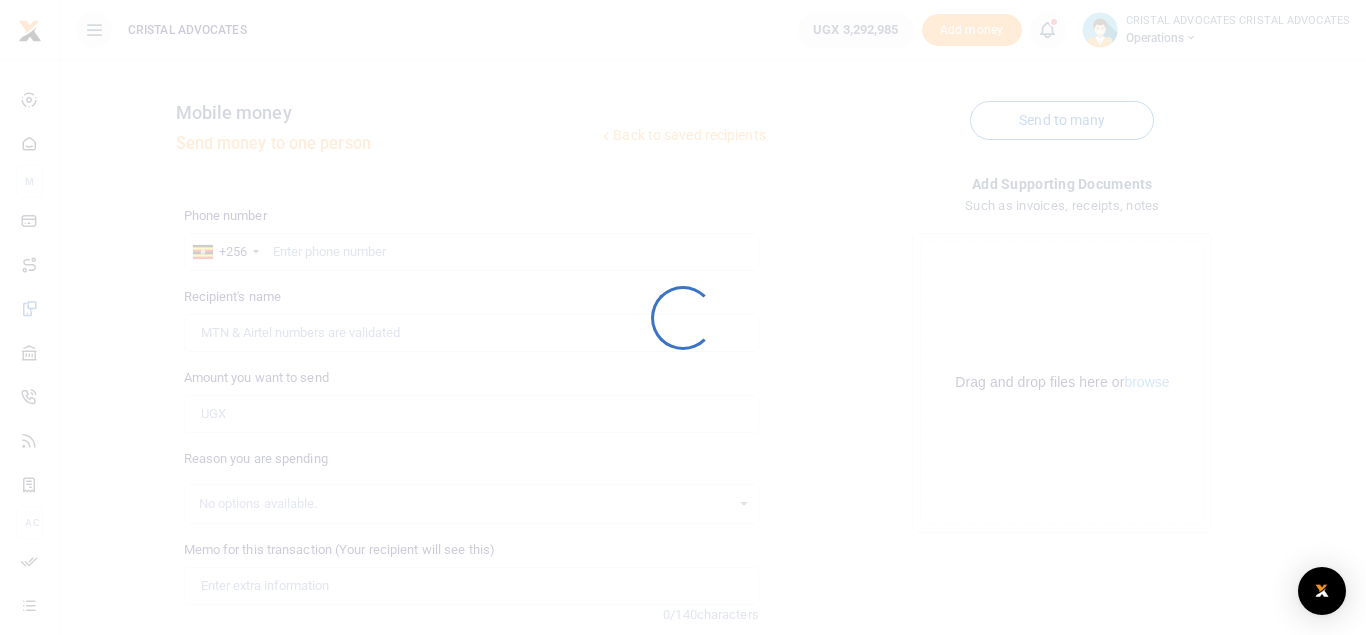 scroll, scrollTop: 0, scrollLeft: 0, axis: both 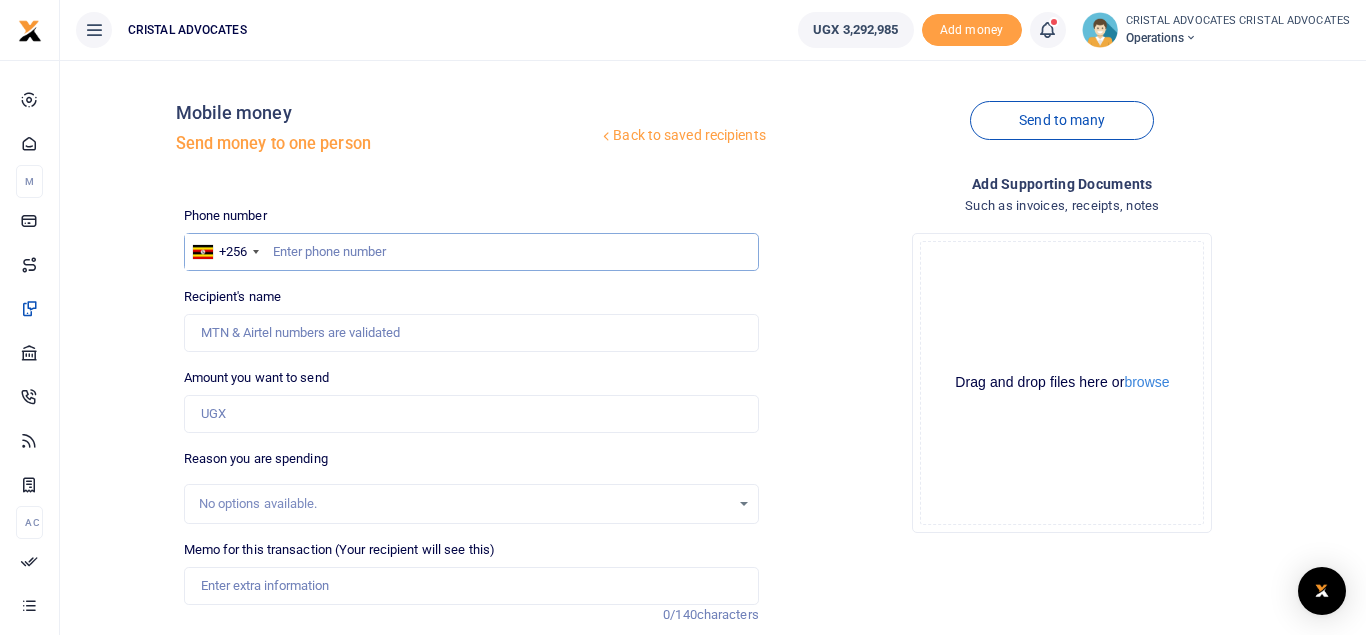 click at bounding box center [471, 252] 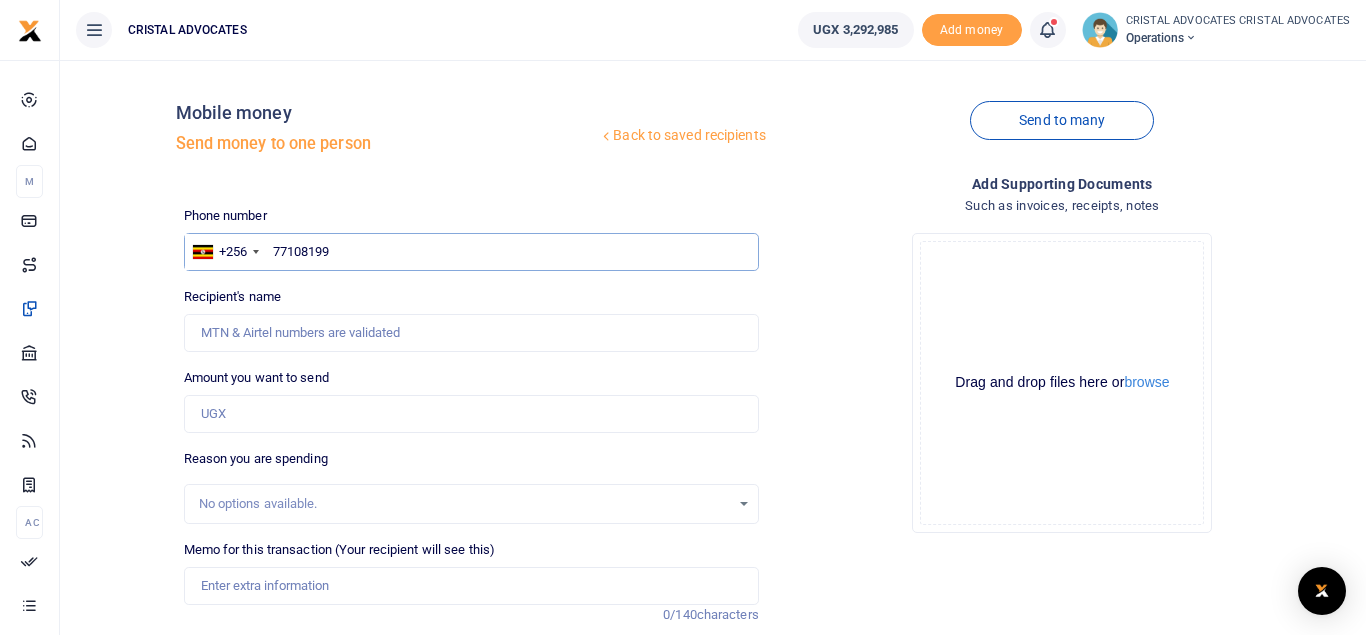 type on "771081997" 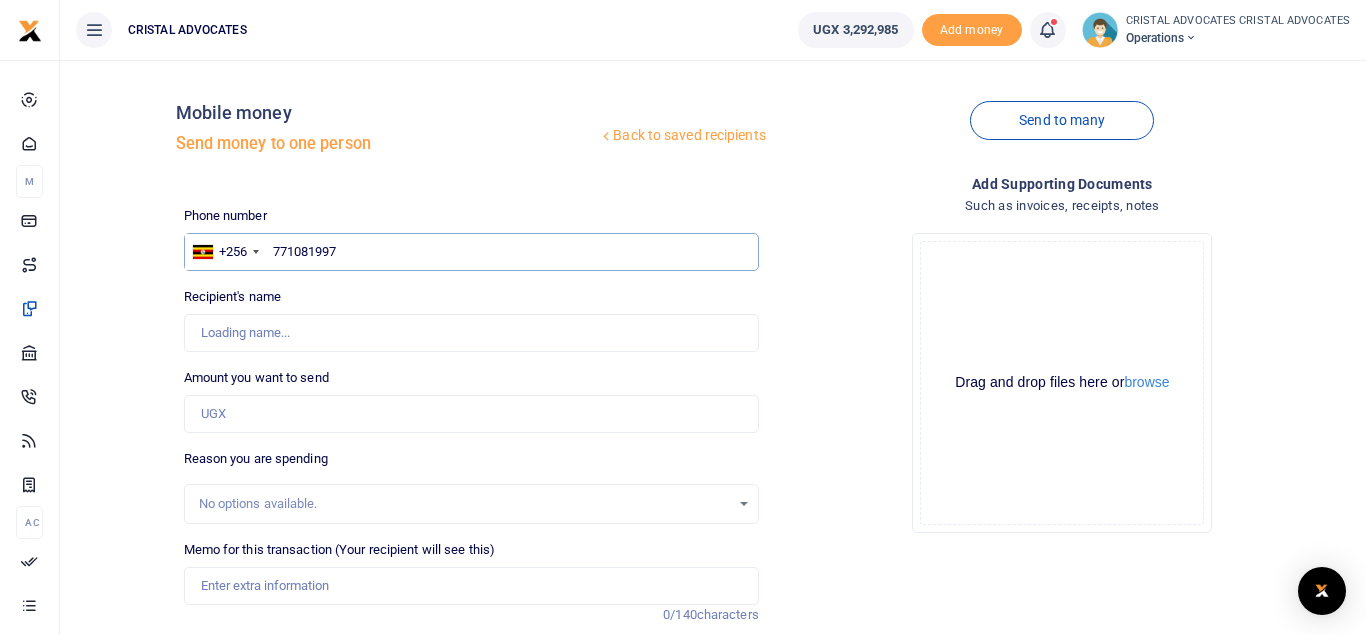 type on "Hope Nakalembe" 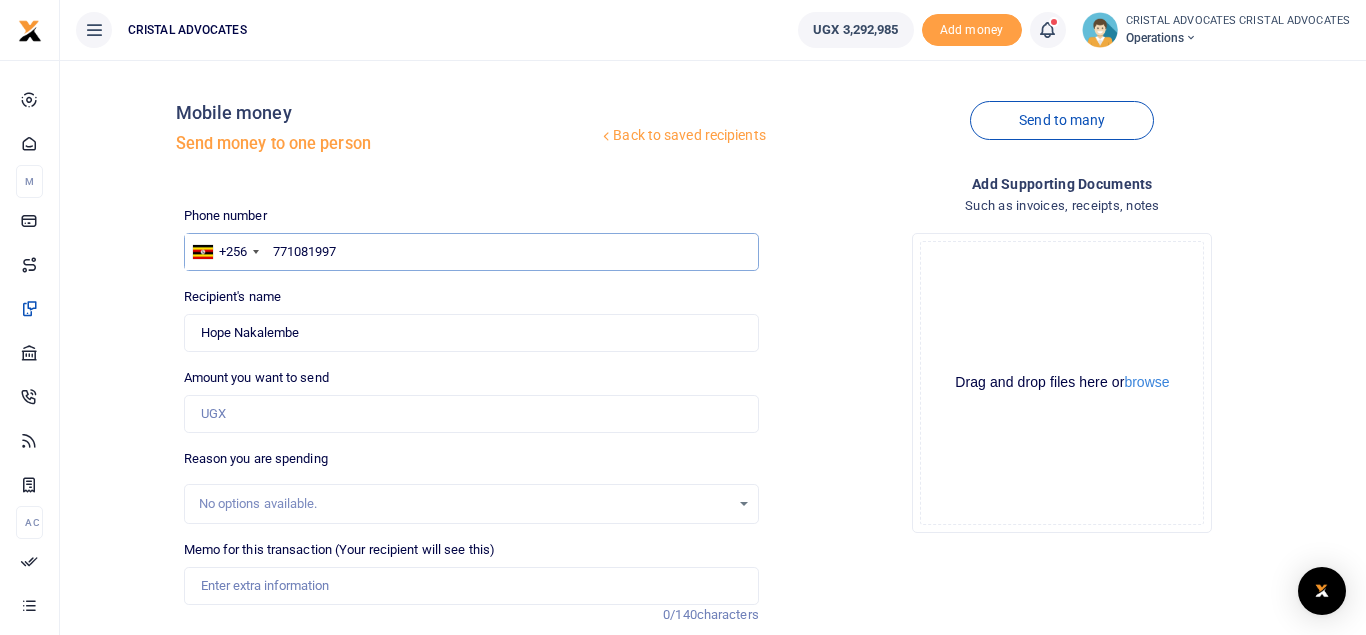 type on "771081997" 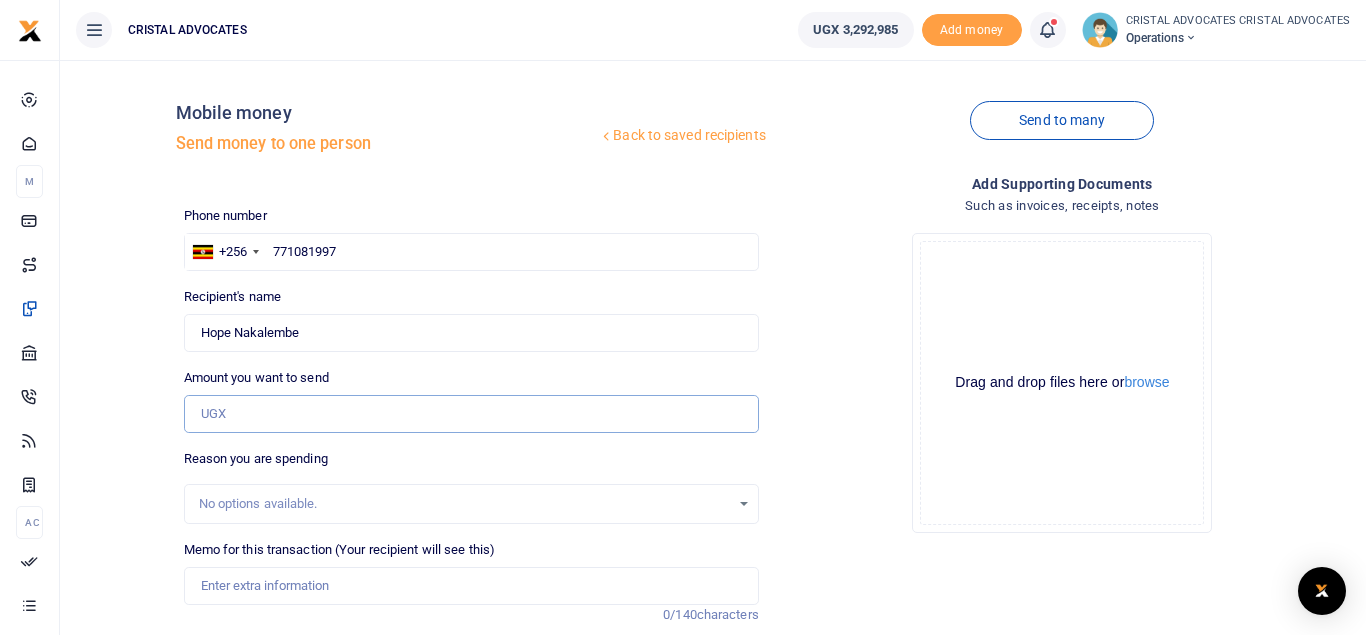 click on "Amount you want to send" at bounding box center (471, 414) 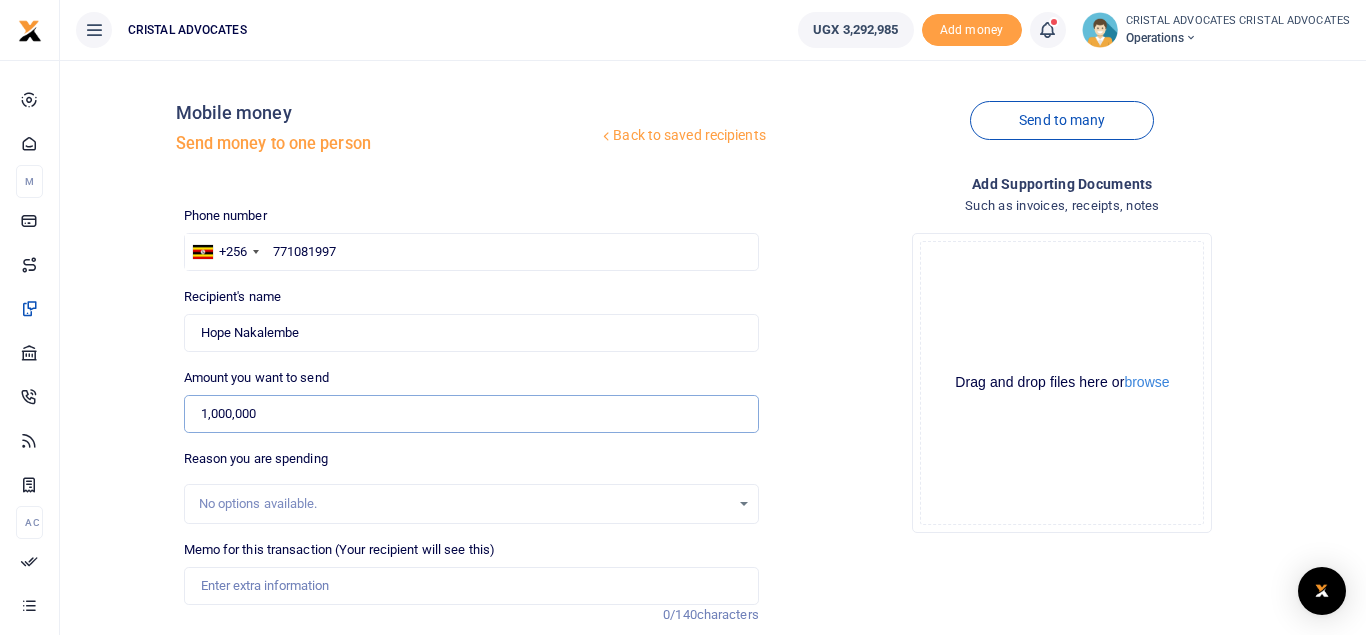 type on "1,000,000" 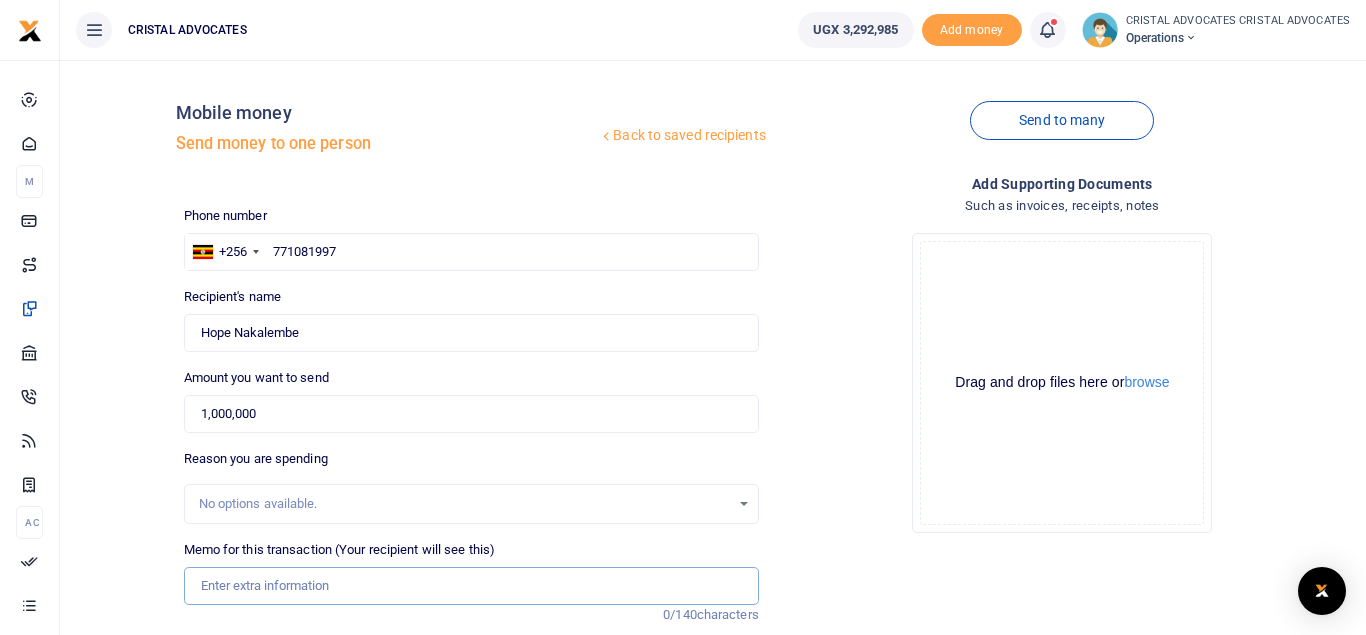click on "Memo for this transaction (Your recipient will see this)" at bounding box center [471, 586] 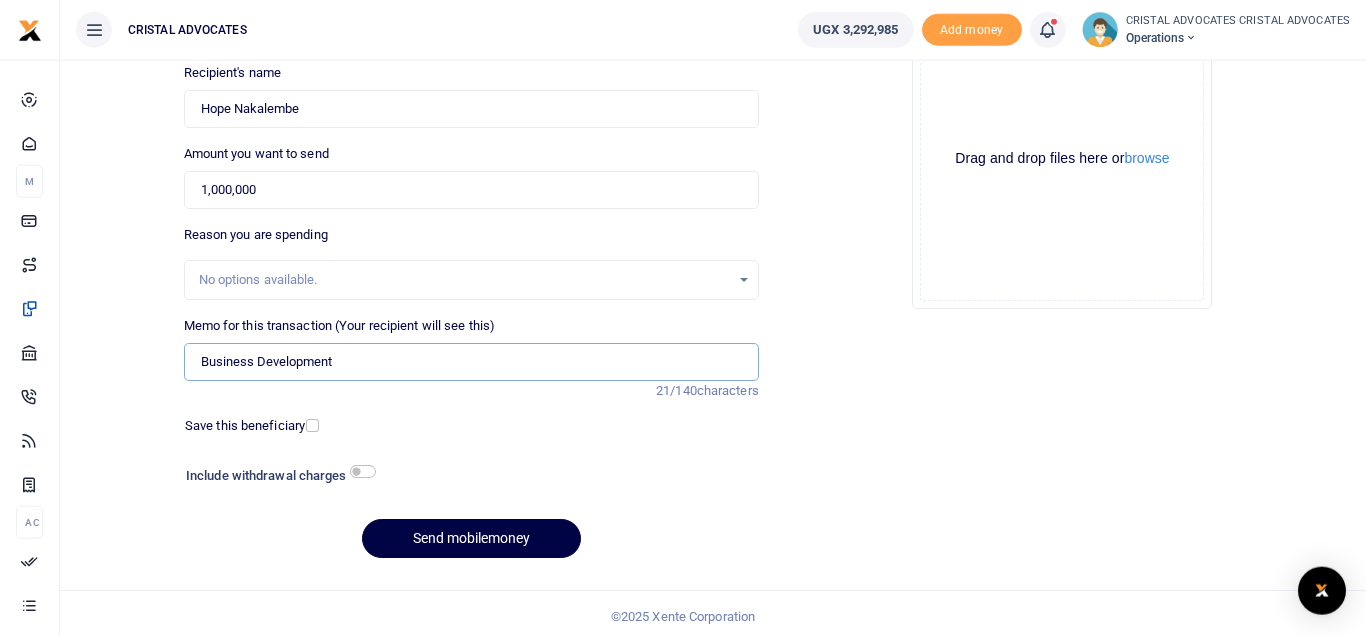 scroll, scrollTop: 226, scrollLeft: 0, axis: vertical 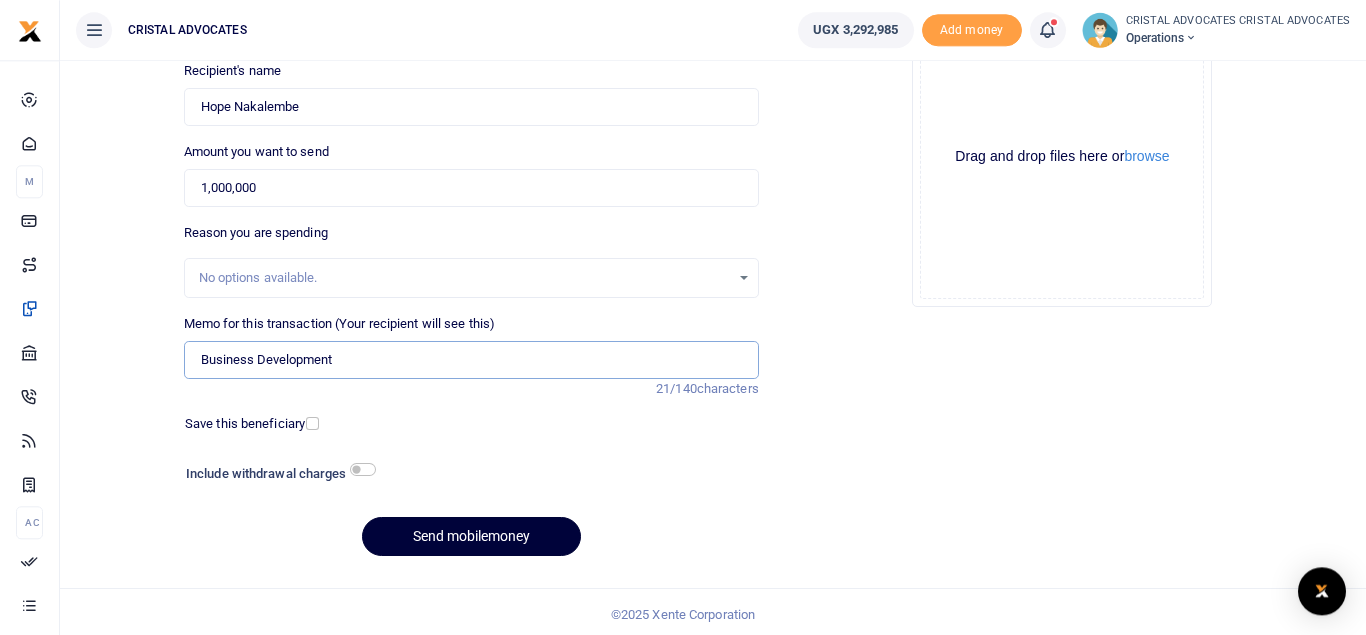 type on "Business Development" 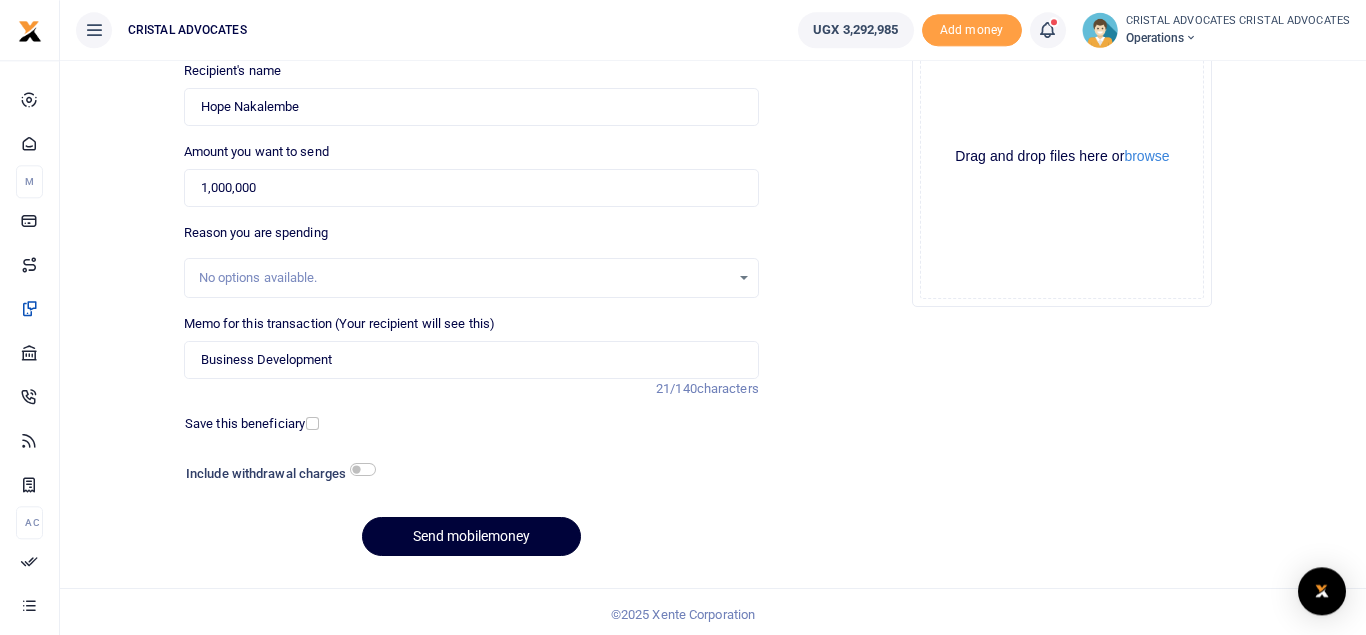 click on "Send mobilemoney" at bounding box center (471, 536) 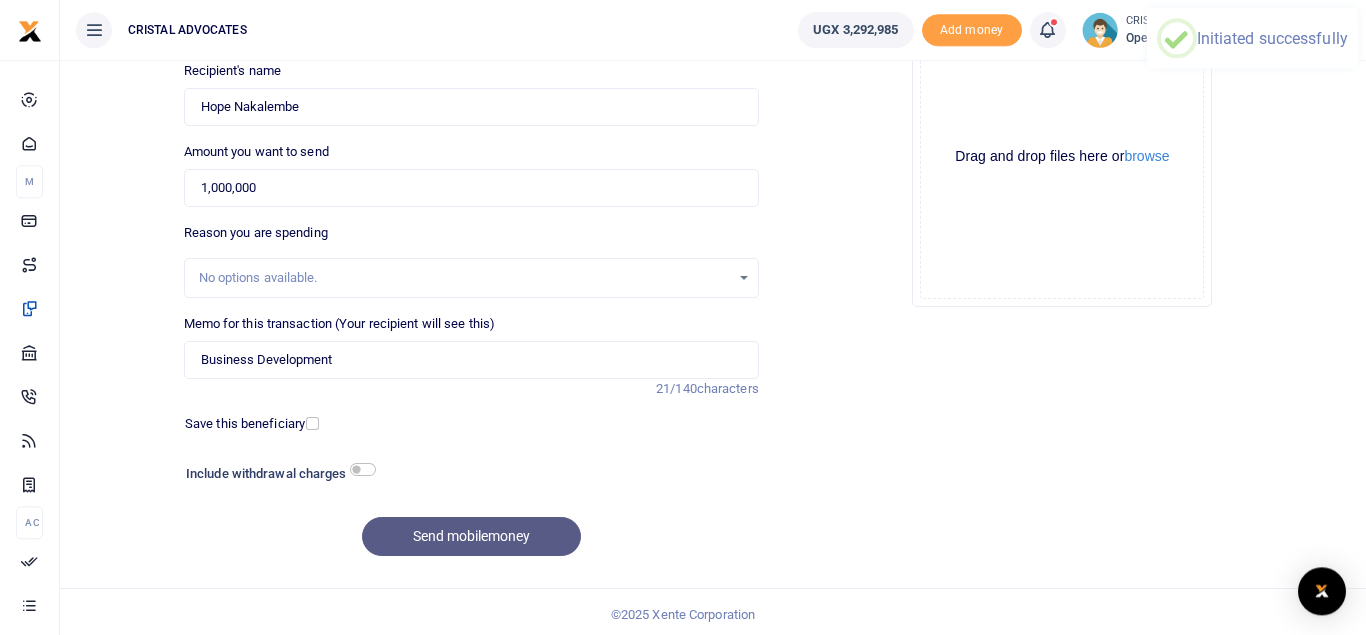 drag, startPoint x: 480, startPoint y: 547, endPoint x: 1335, endPoint y: 104, distance: 962.9507 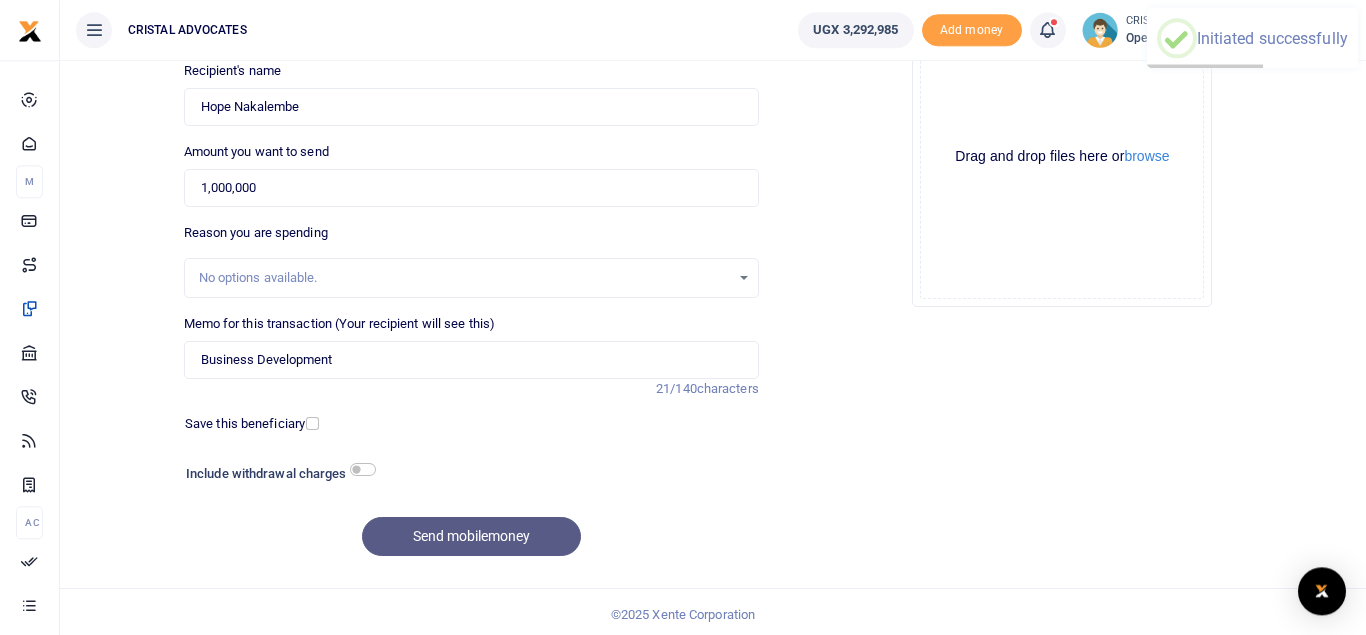 click on "× Initiated successfully OK No Cancel" at bounding box center [1252, 38] 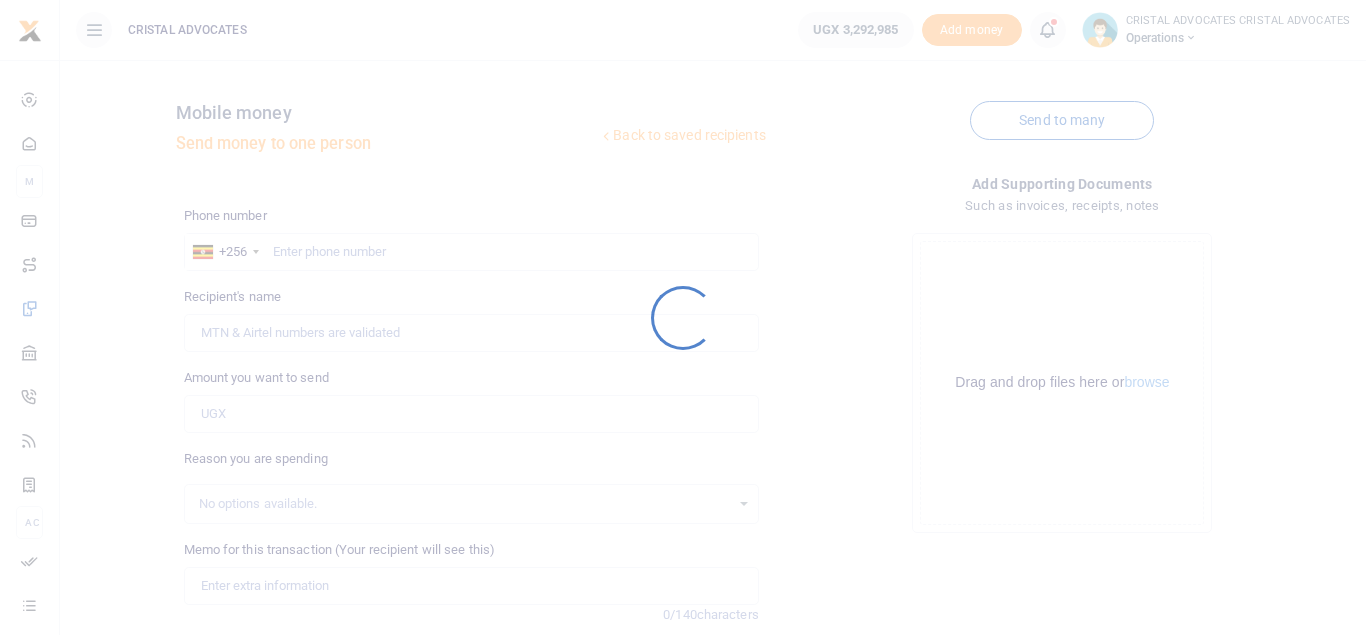 scroll, scrollTop: 0, scrollLeft: 0, axis: both 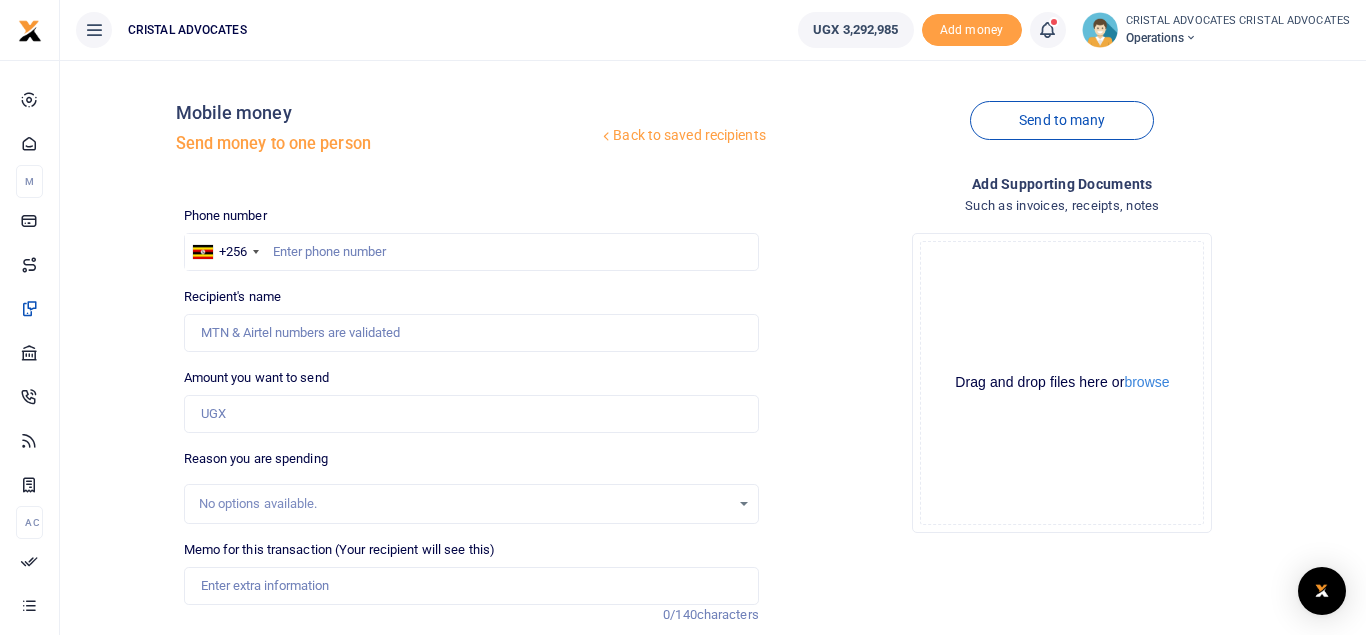 click at bounding box center [1047, 30] 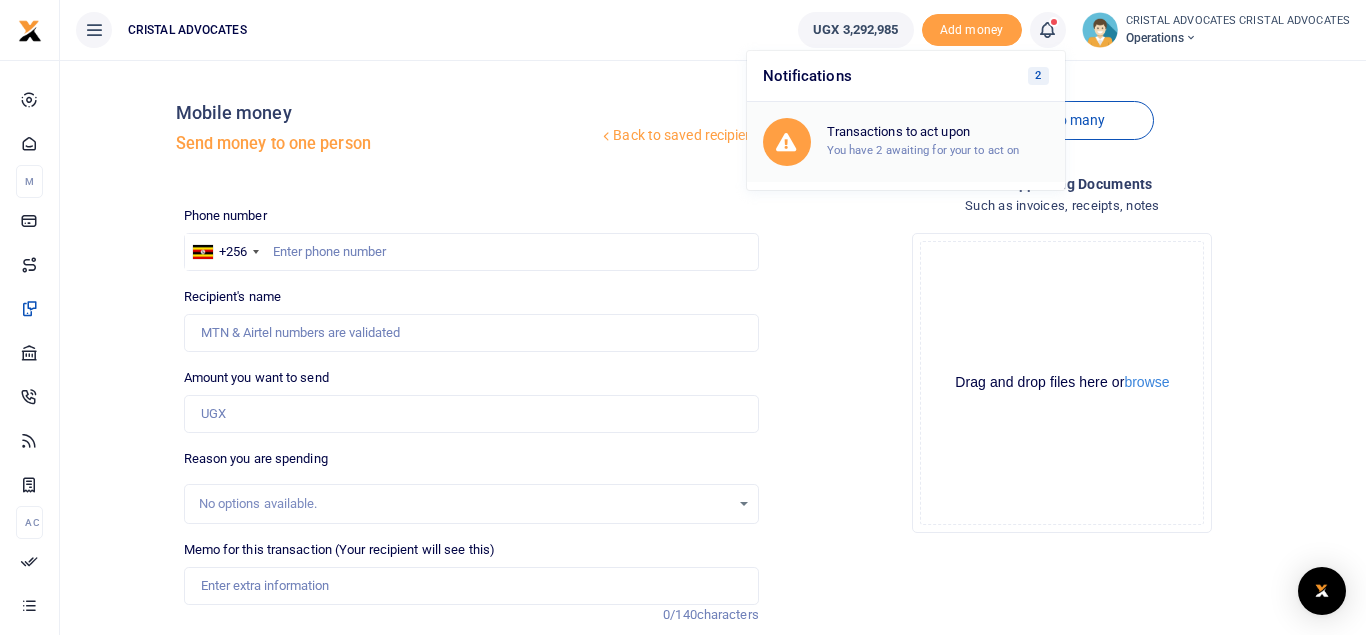 click on "Transactions to act upon" at bounding box center [938, 132] 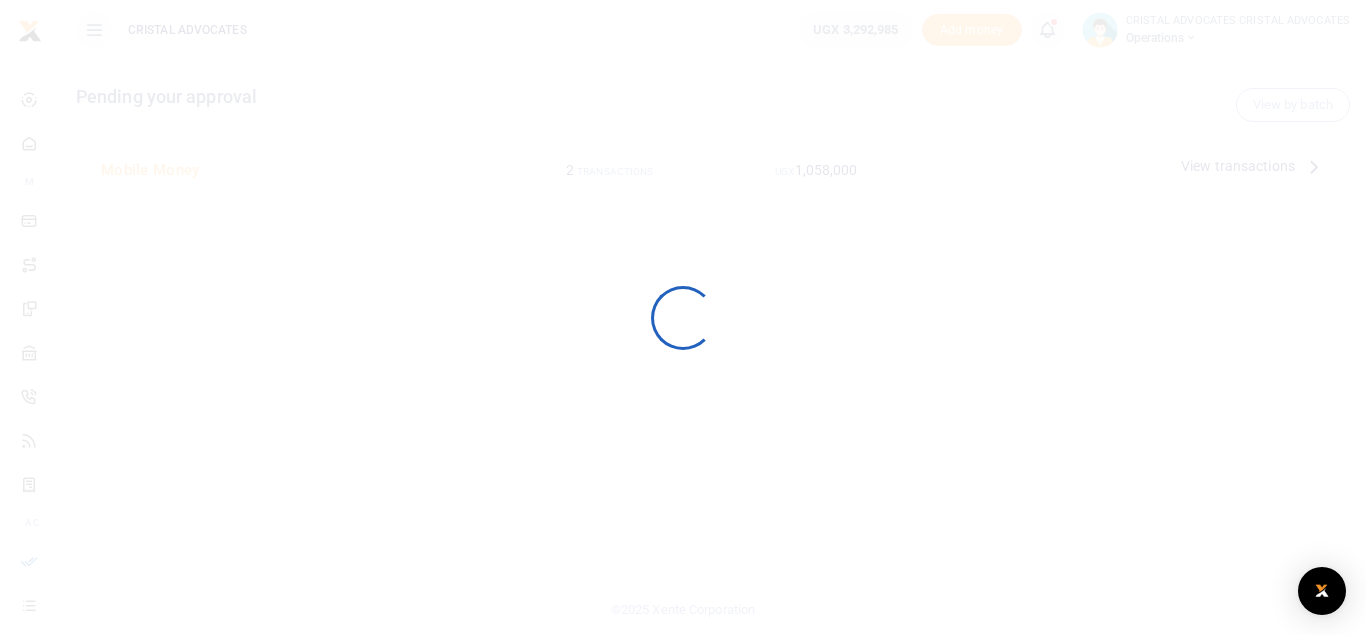 scroll, scrollTop: 0, scrollLeft: 0, axis: both 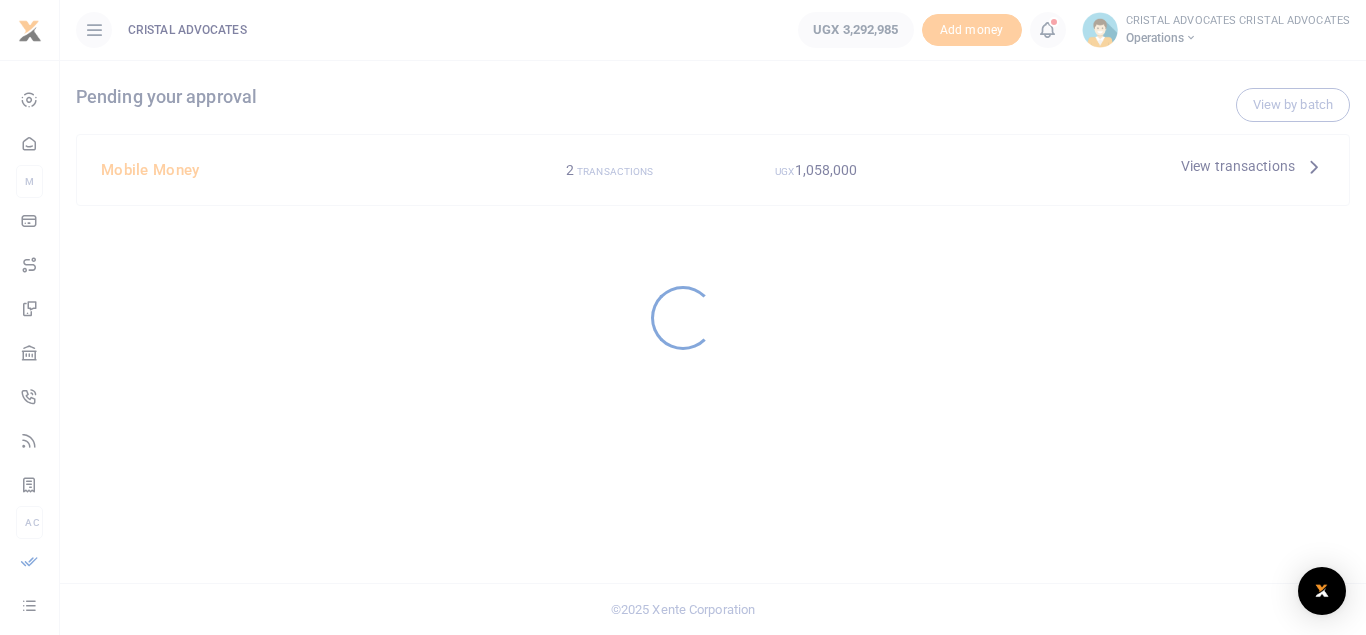 click at bounding box center (683, 317) 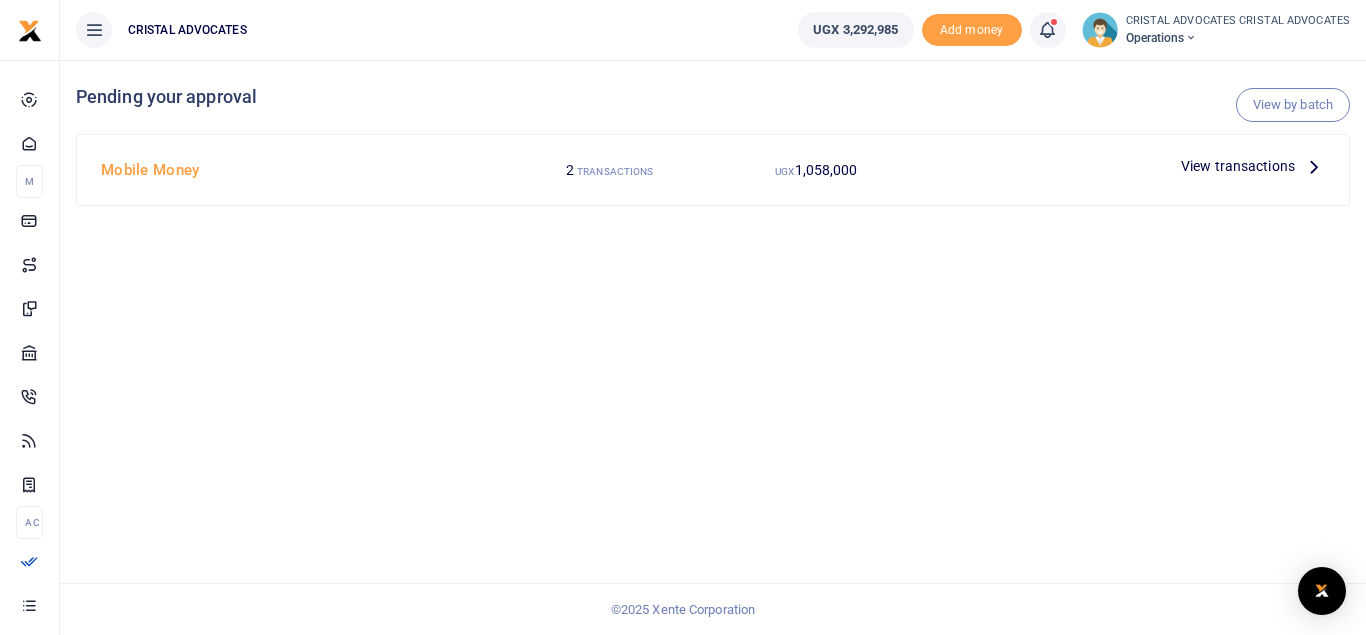 click at bounding box center [1047, 166] 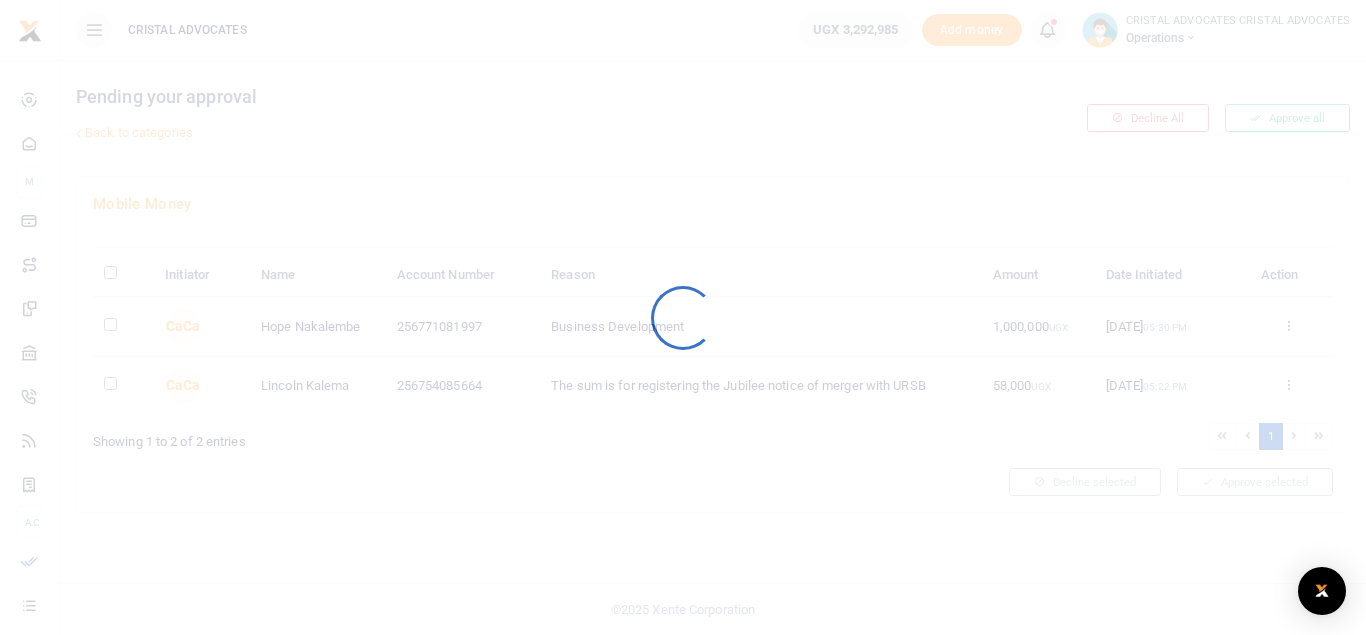 scroll, scrollTop: 0, scrollLeft: 0, axis: both 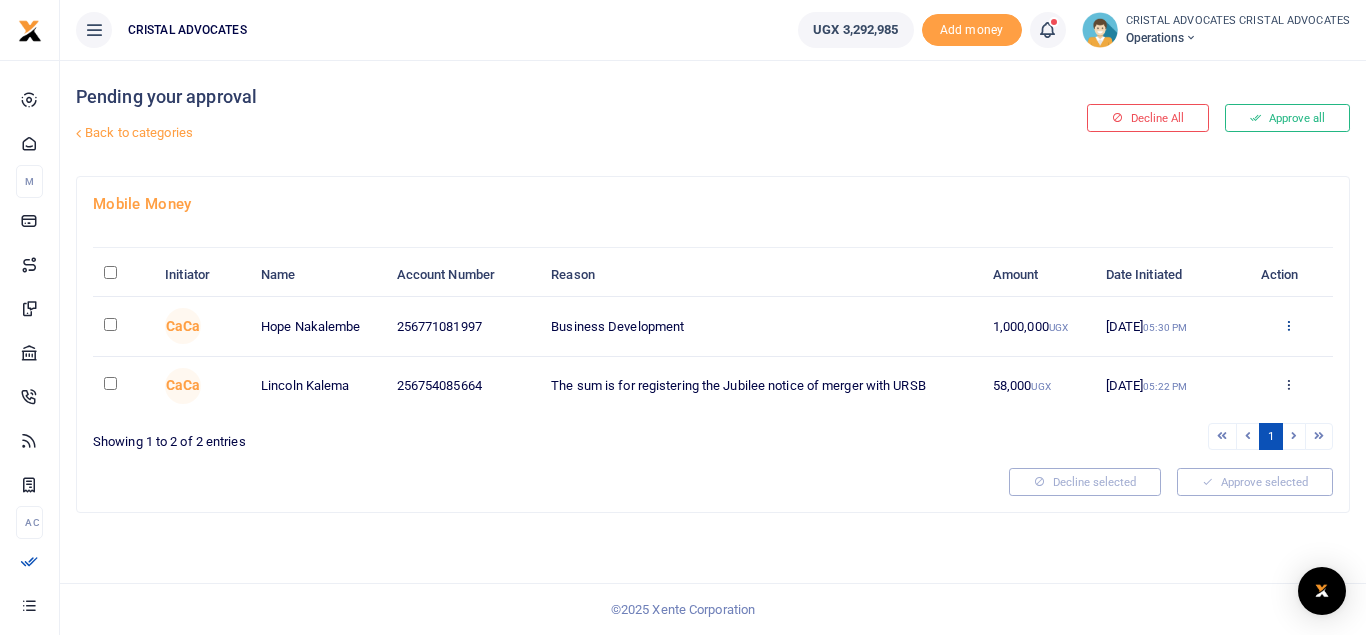click at bounding box center (1288, 325) 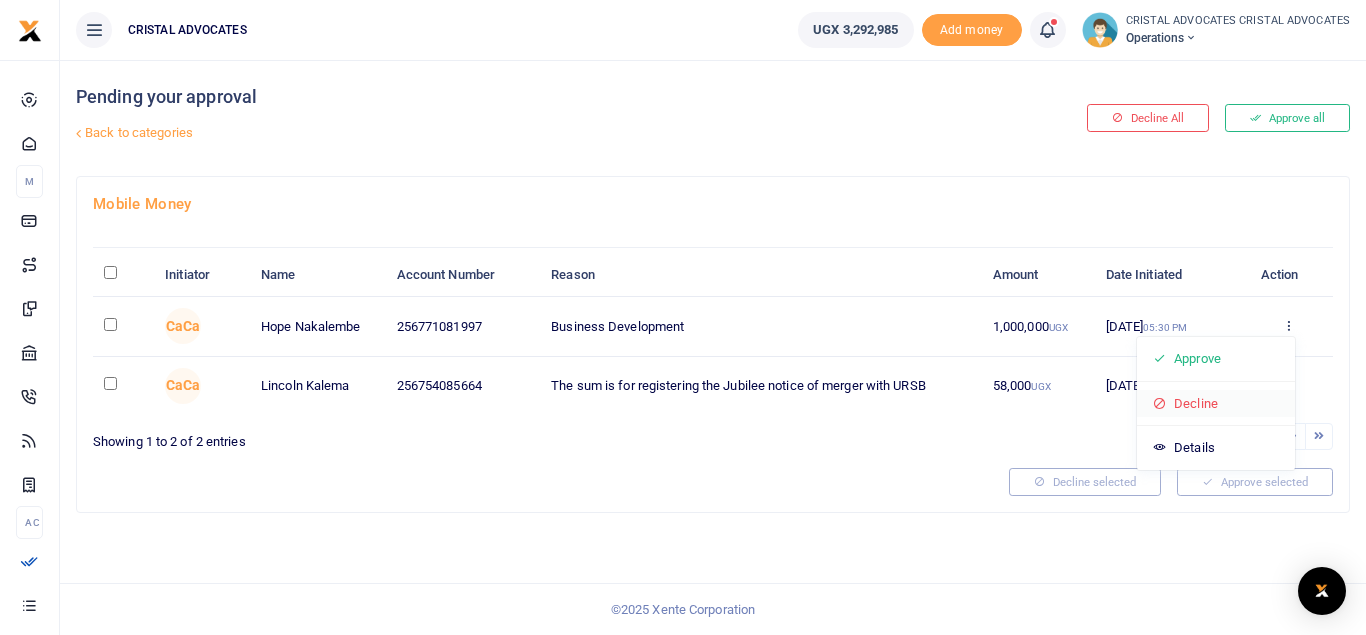 click on "Decline" at bounding box center [1216, 404] 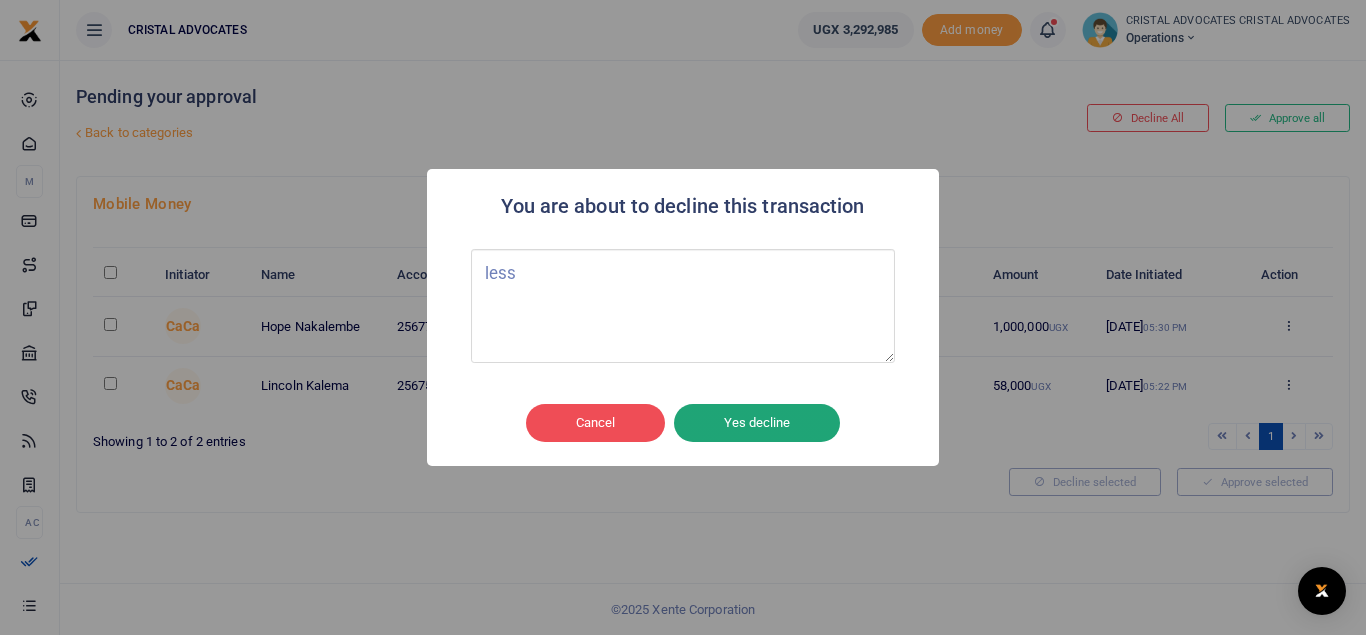 type on "less" 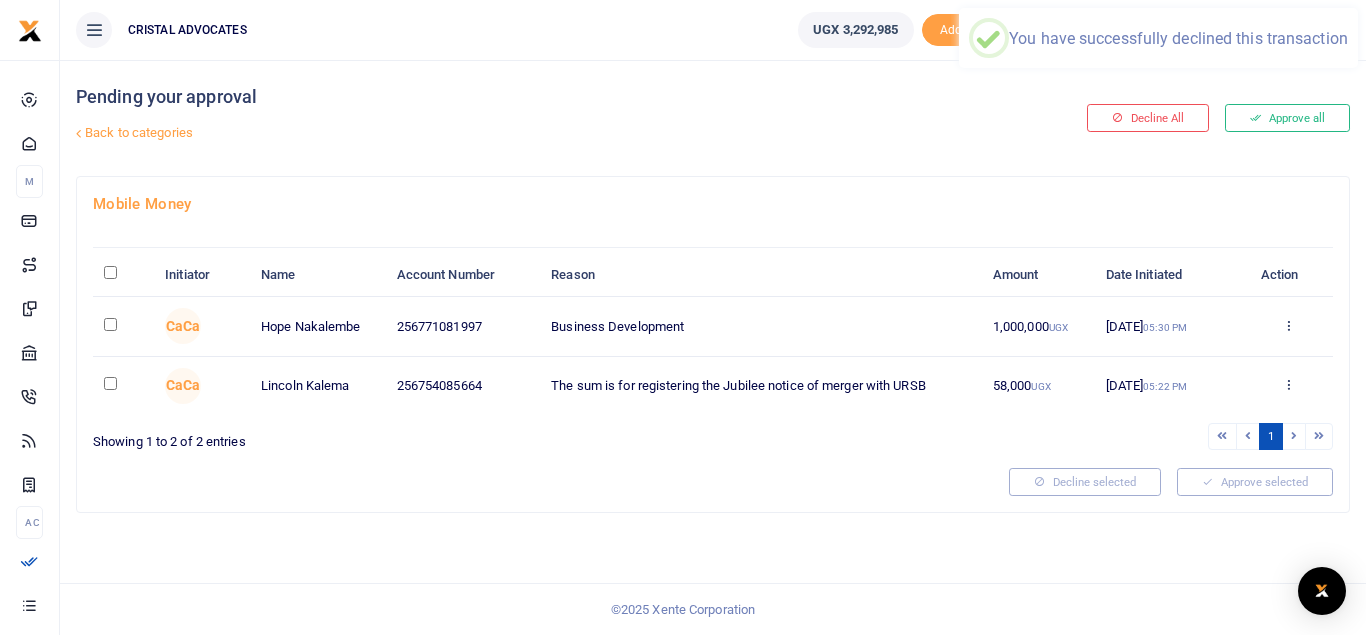 click on "1" at bounding box center [1023, 436] 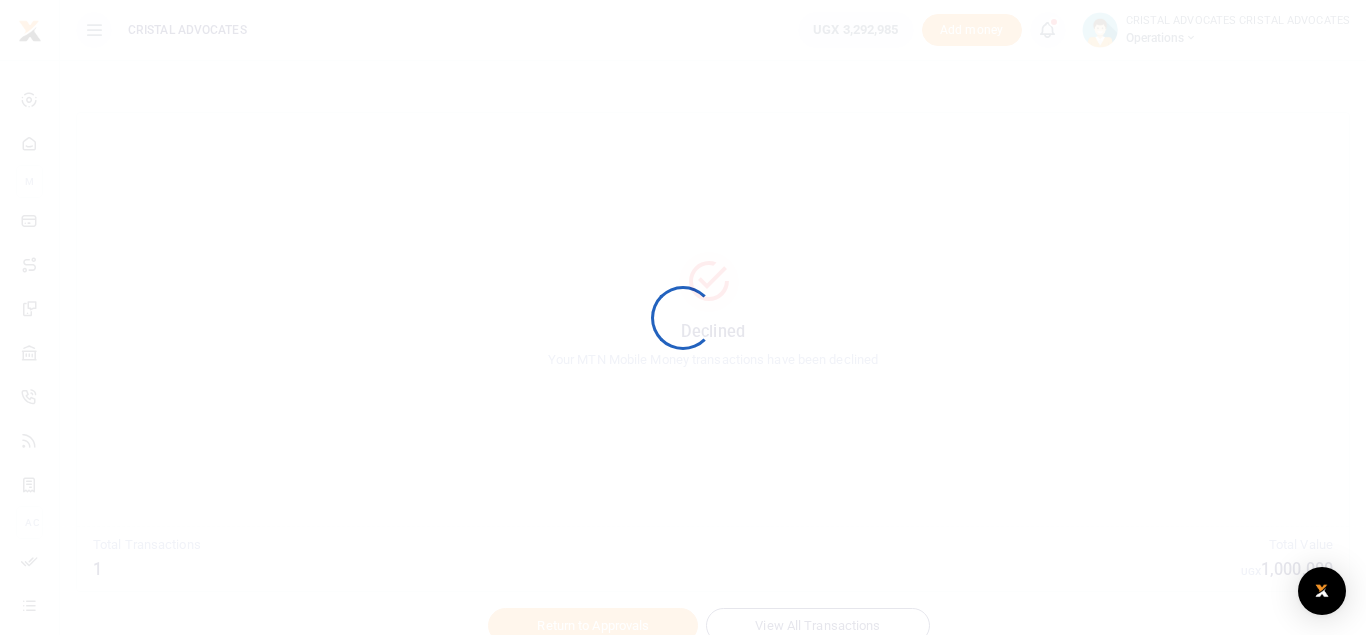 scroll, scrollTop: 0, scrollLeft: 0, axis: both 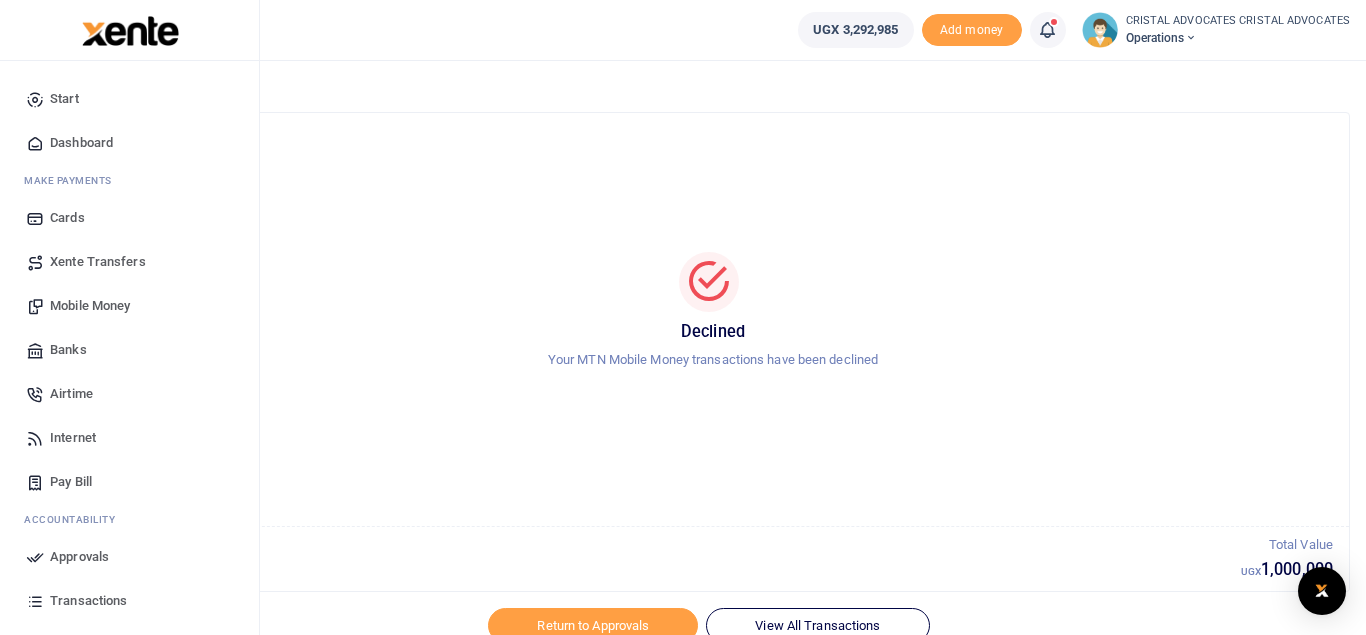 click on "Mobile Money" at bounding box center (90, 306) 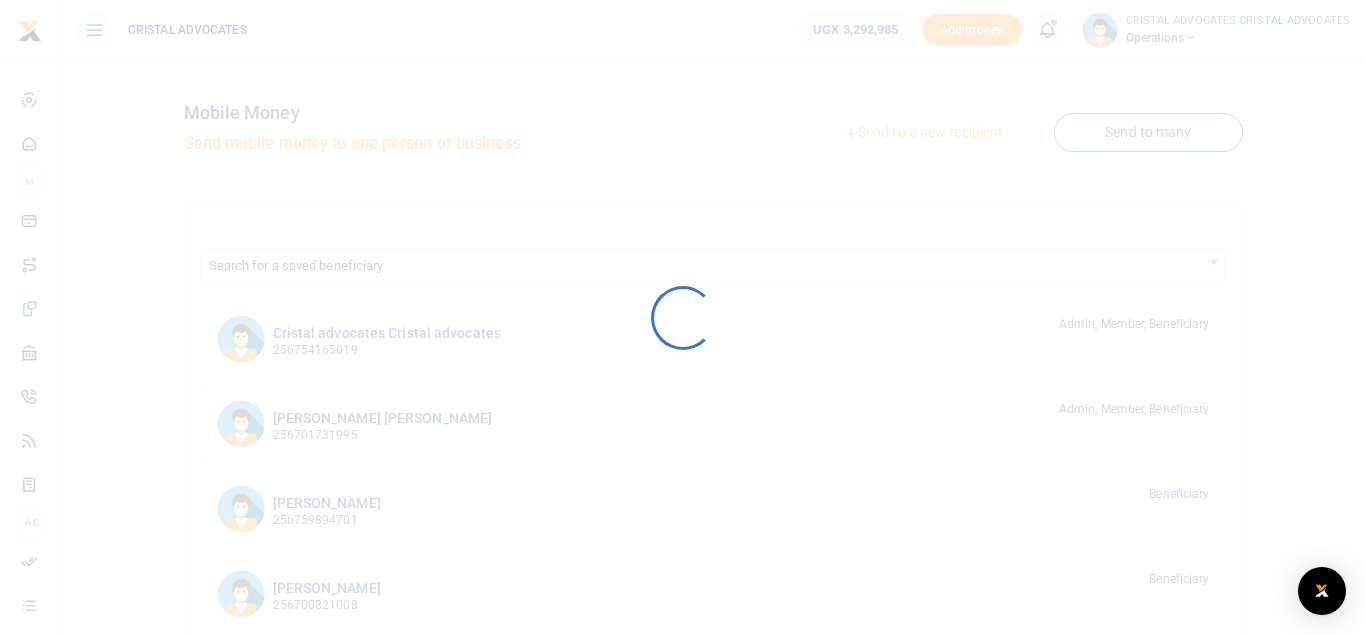 scroll, scrollTop: 0, scrollLeft: 0, axis: both 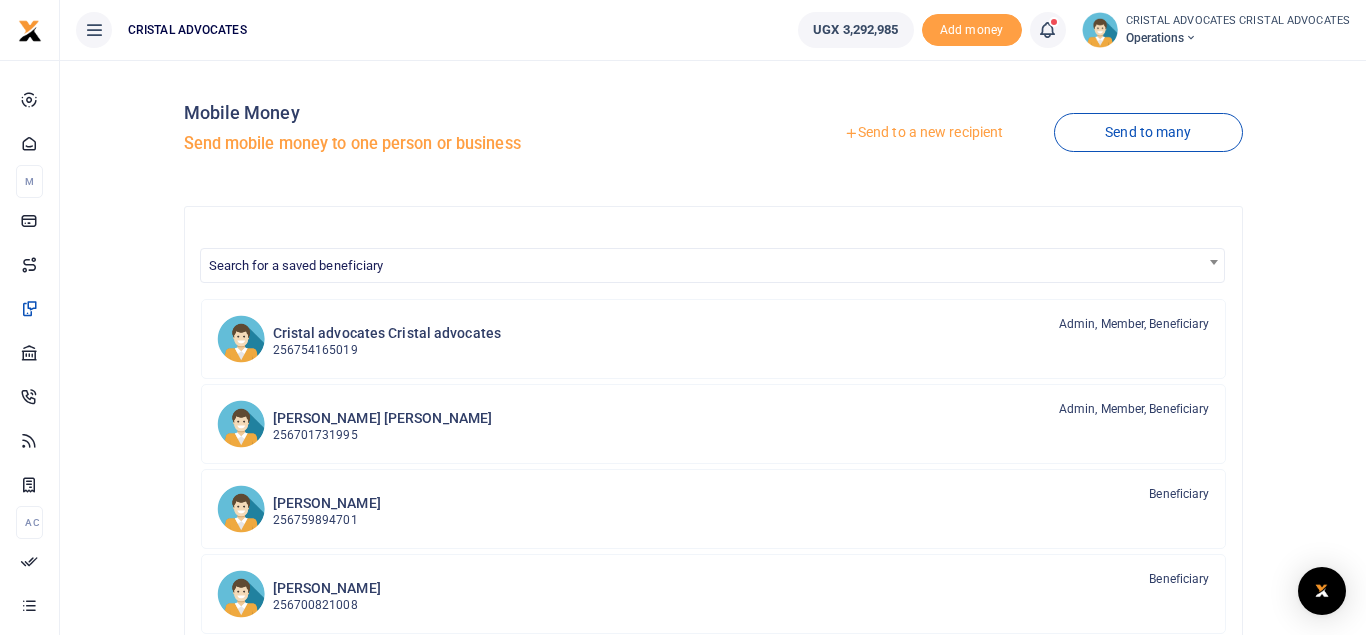 click on "Send to a new recipient" at bounding box center (923, 133) 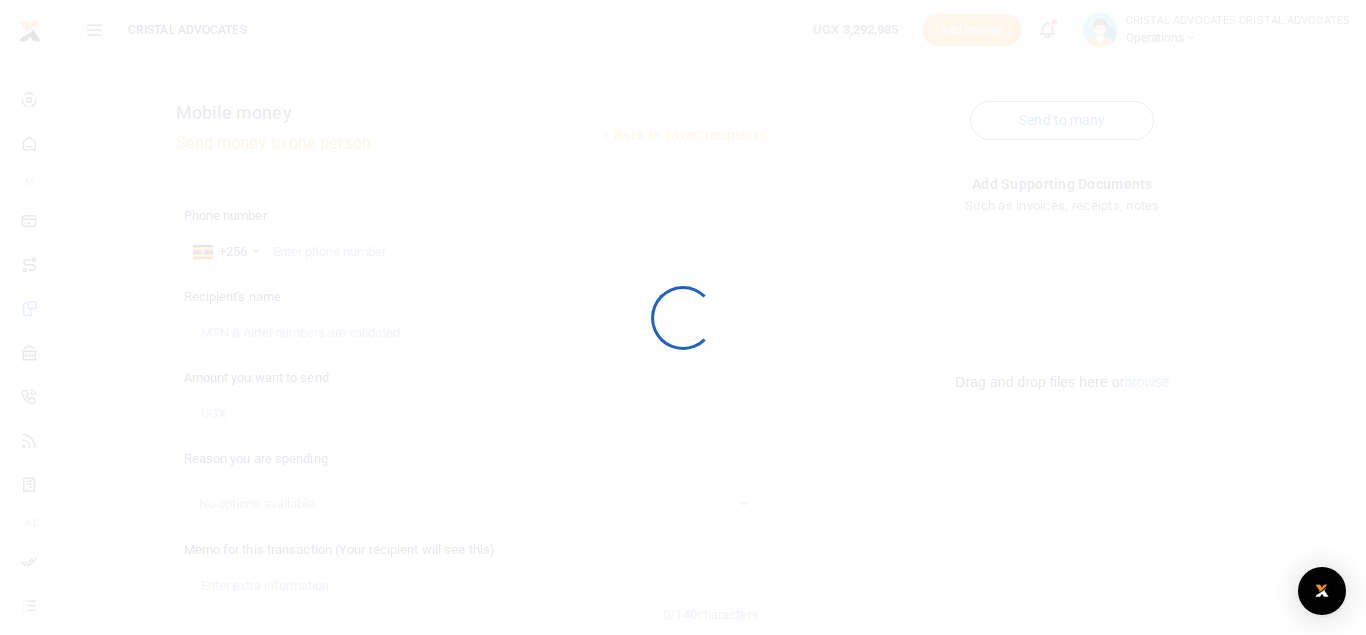scroll, scrollTop: 0, scrollLeft: 0, axis: both 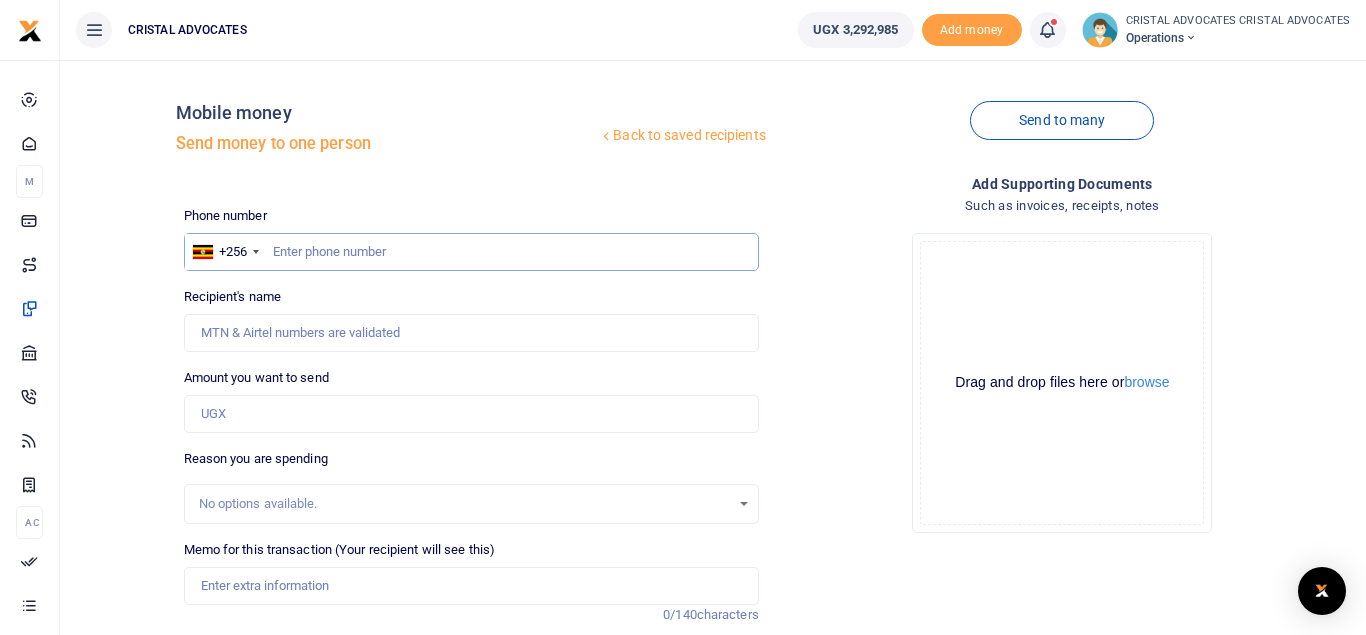 click at bounding box center (471, 252) 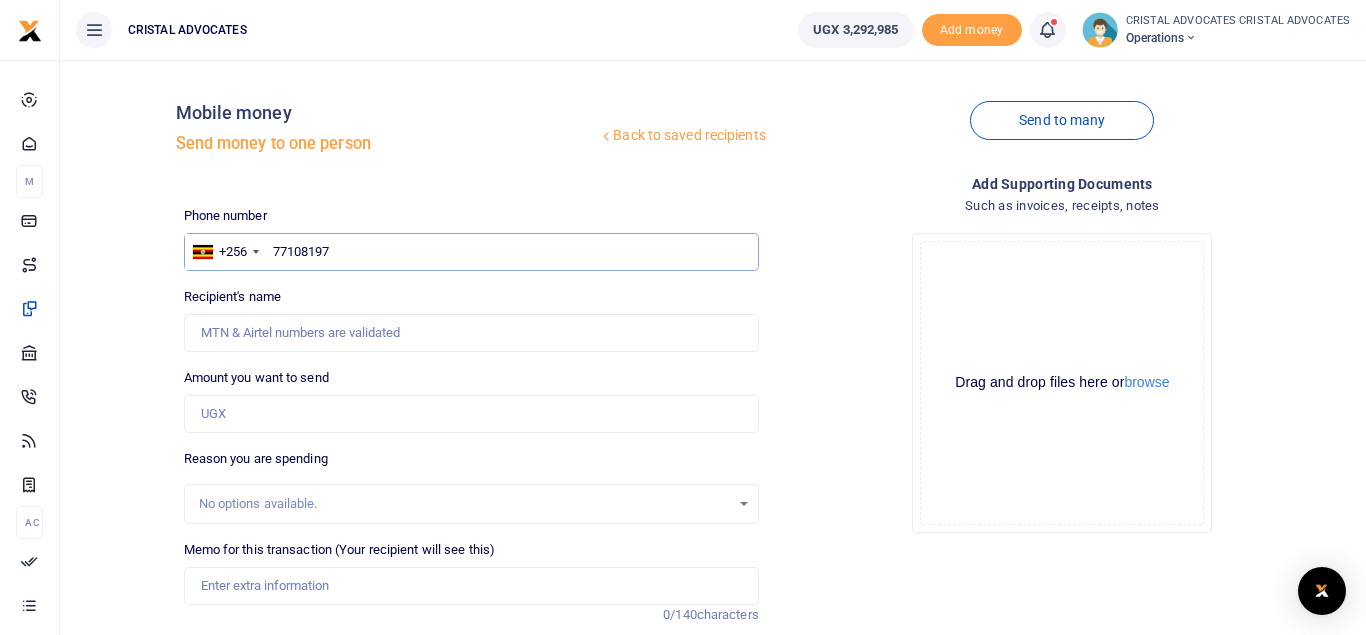 type on "771081977" 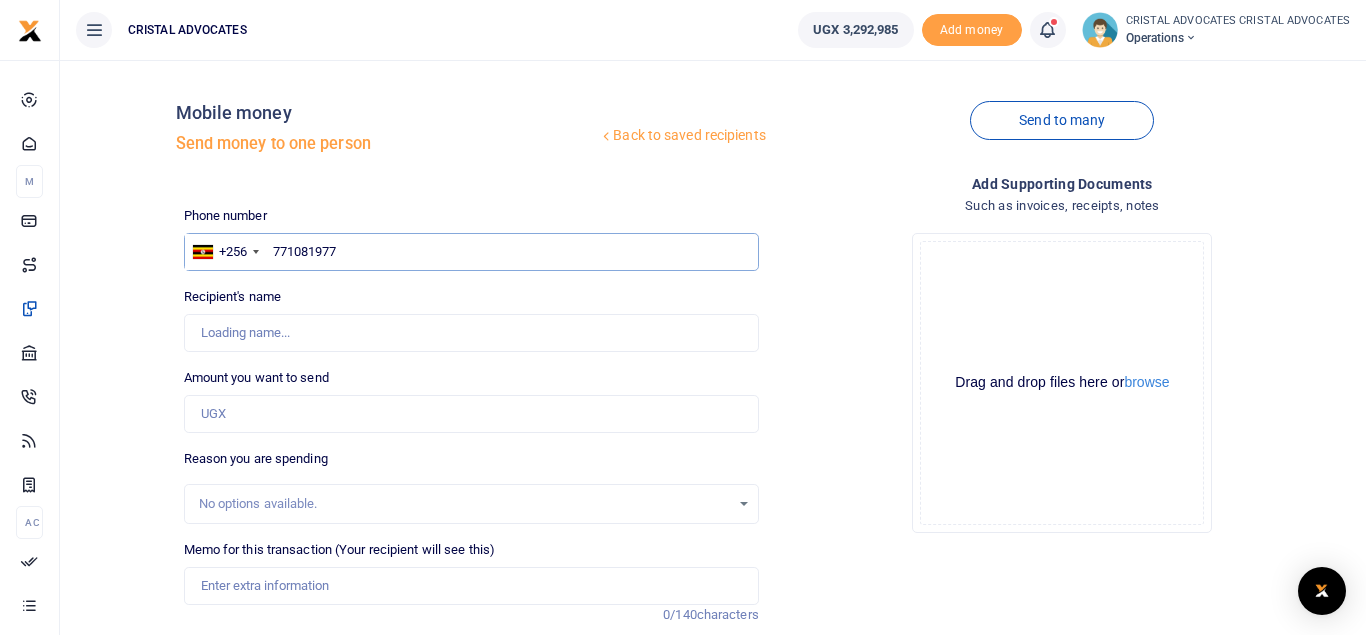type on "Jackson Okumu" 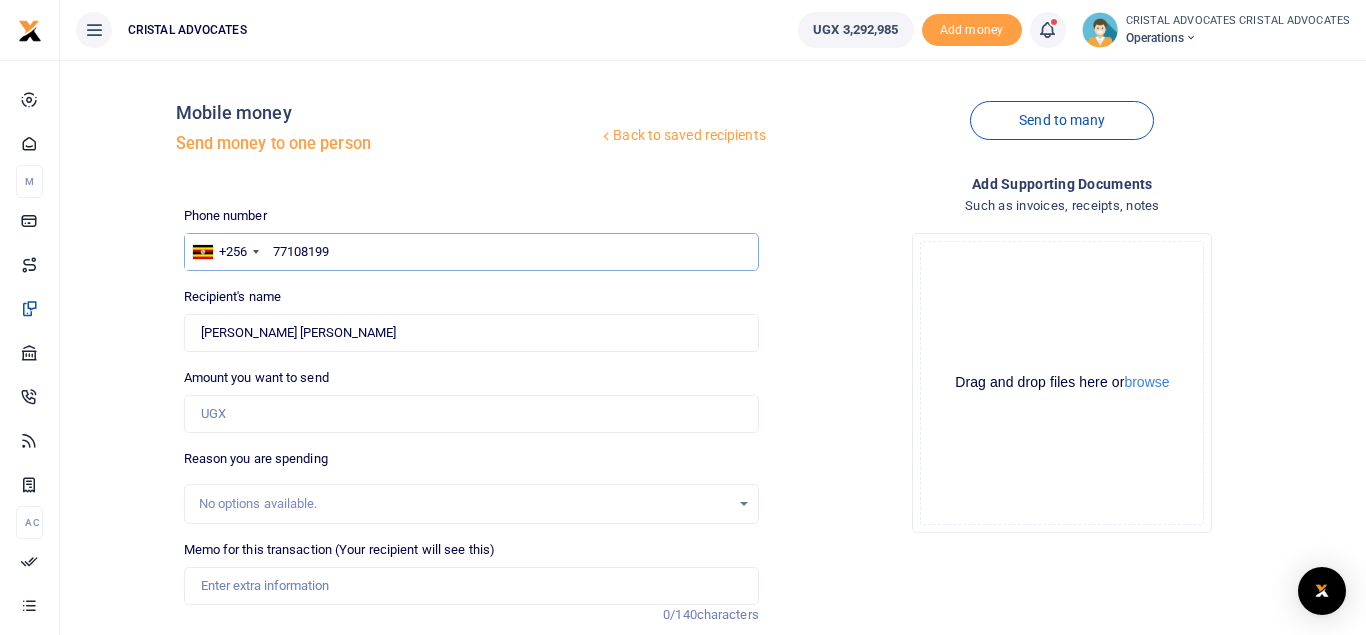 type on "771081997" 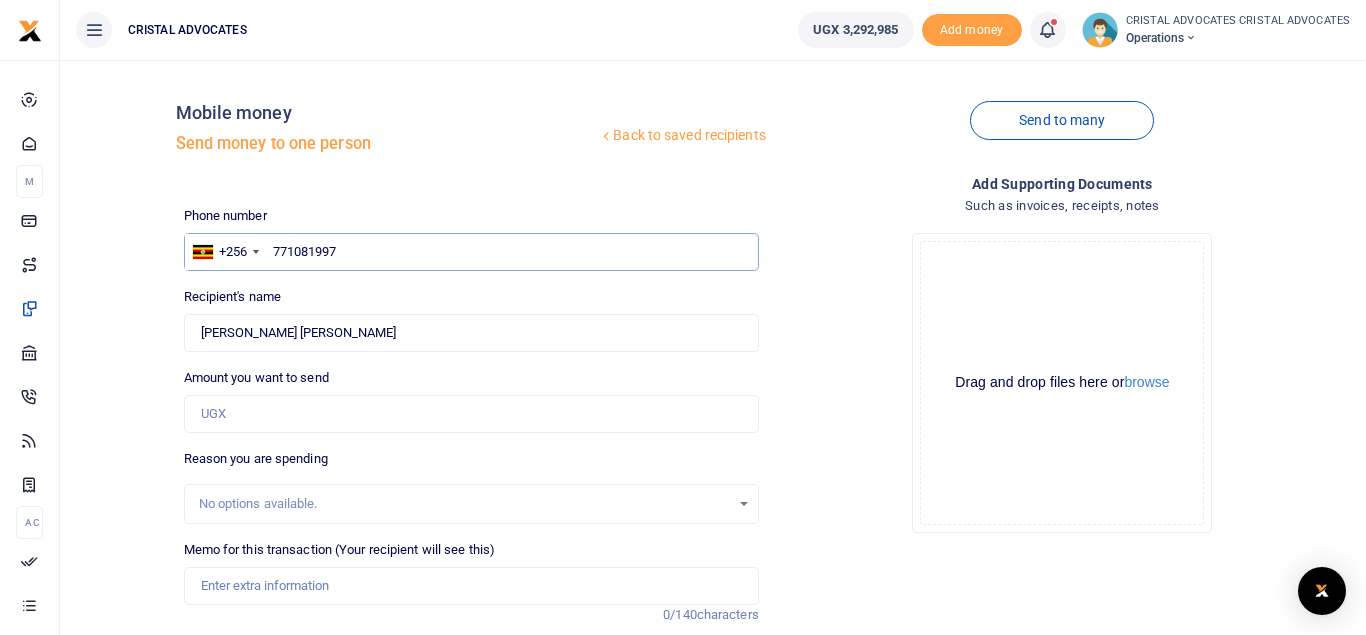type on "Hope Nakalembe" 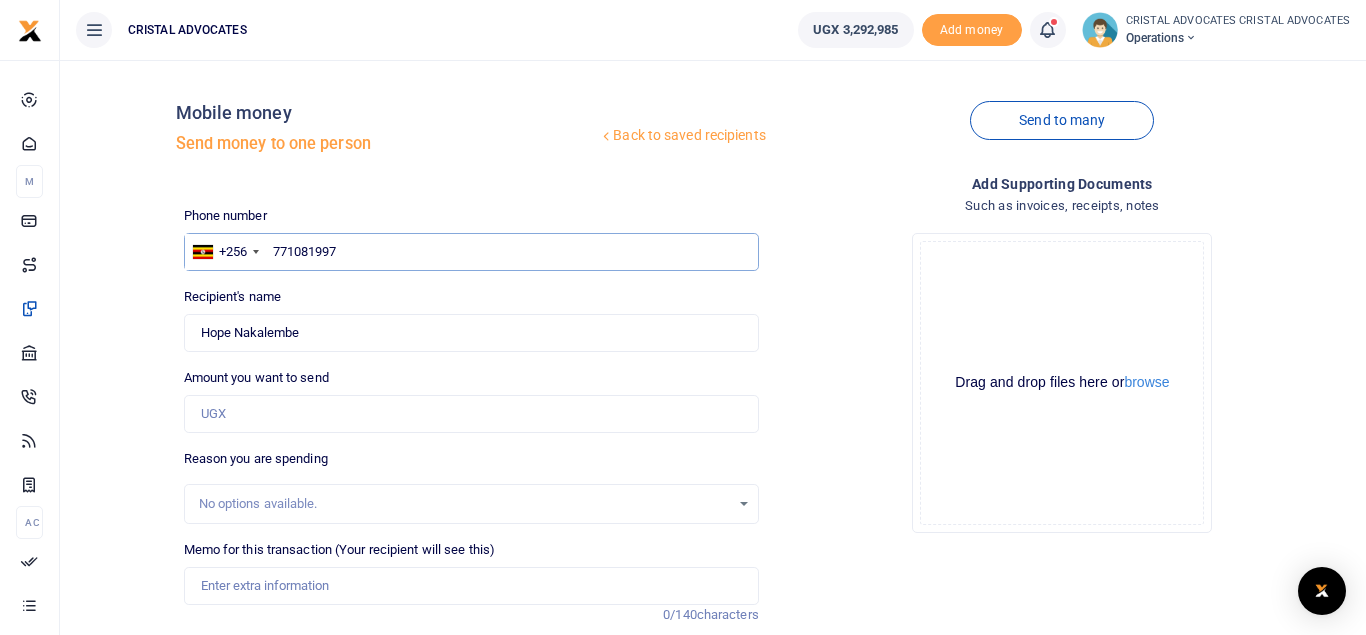 type on "771081997" 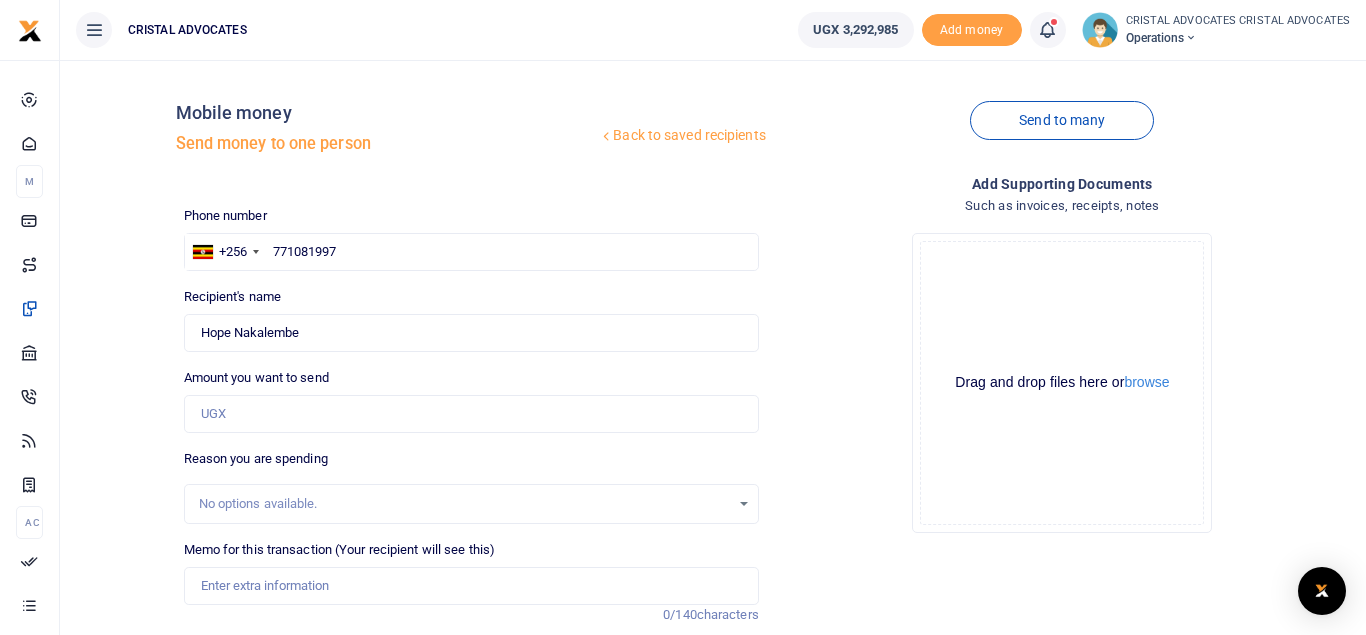 click on "Phone number
+256 Uganda +256 771081997
Phone is required.
Recipient's name
Found
Name is required.
Amount you want to send
Amount is required.
0/140 UGX0 UGX0" at bounding box center (471, 502) 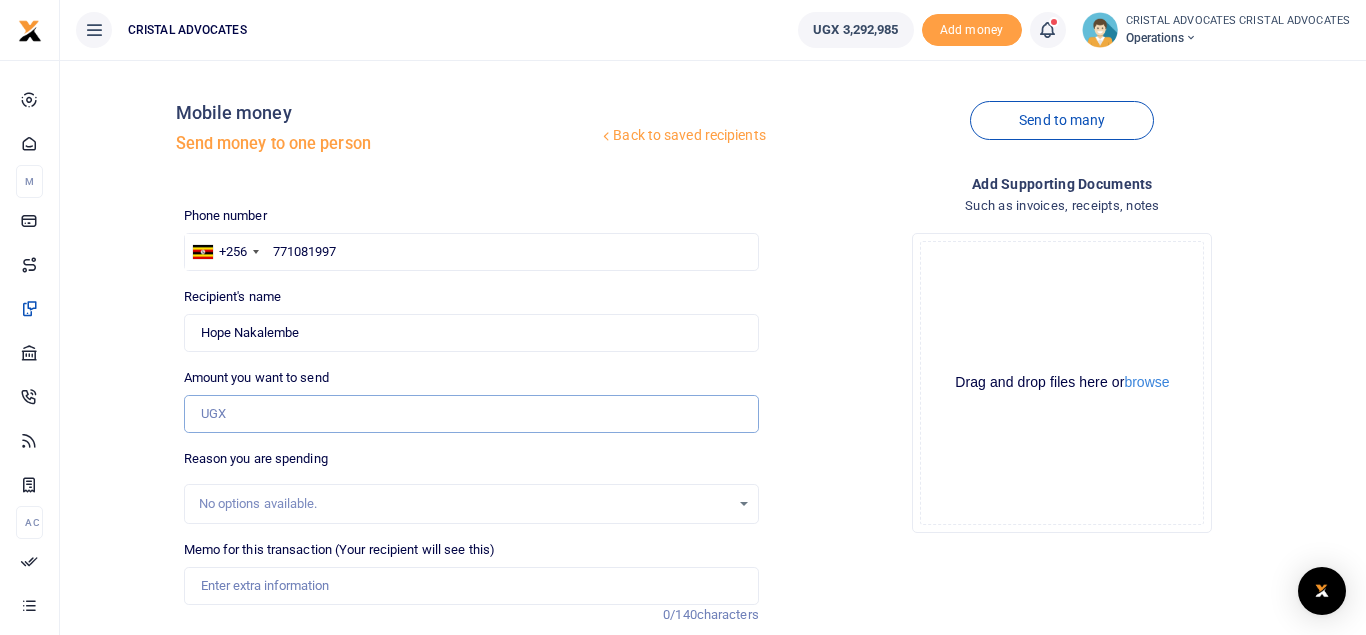 click on "Amount you want to send" at bounding box center [471, 414] 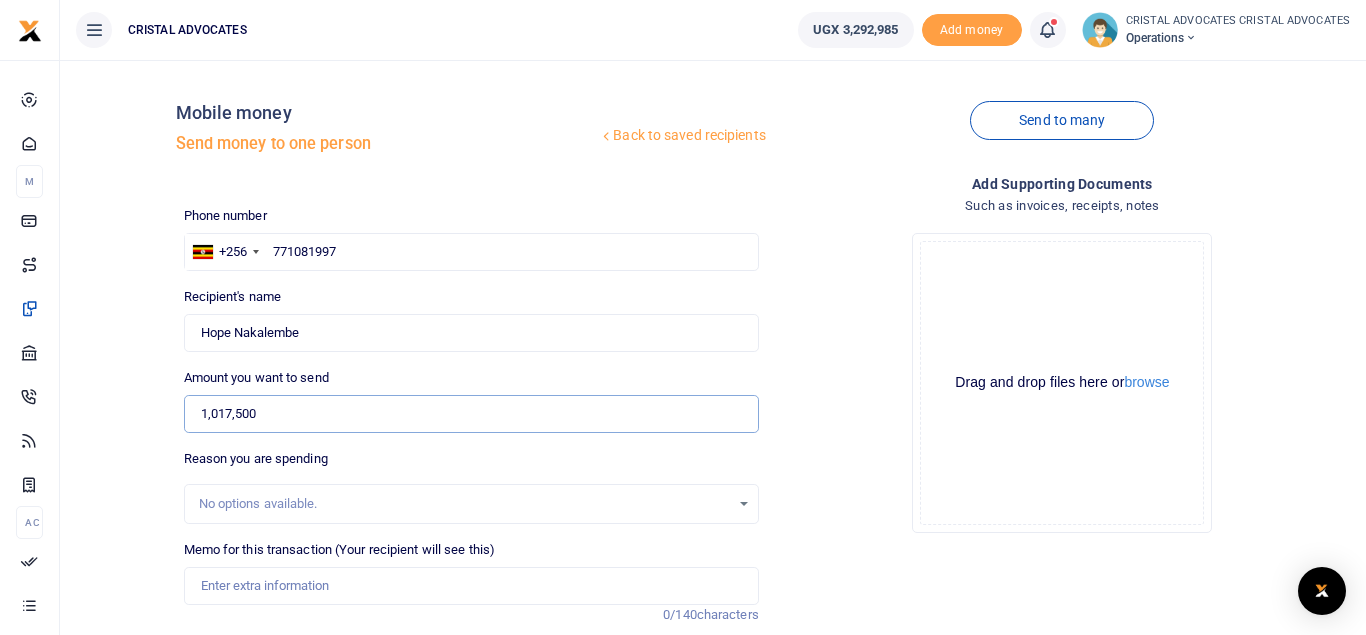 type on "1,017,500" 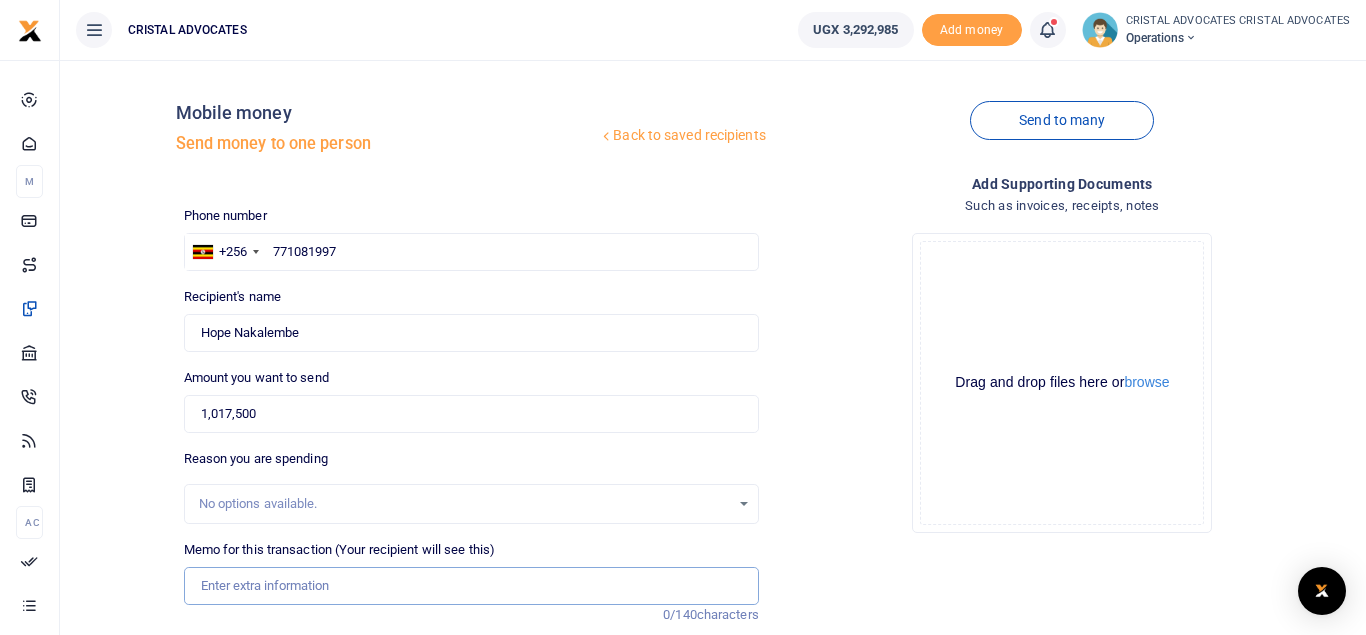click on "Memo for this transaction (Your recipient will see this)" at bounding box center [471, 586] 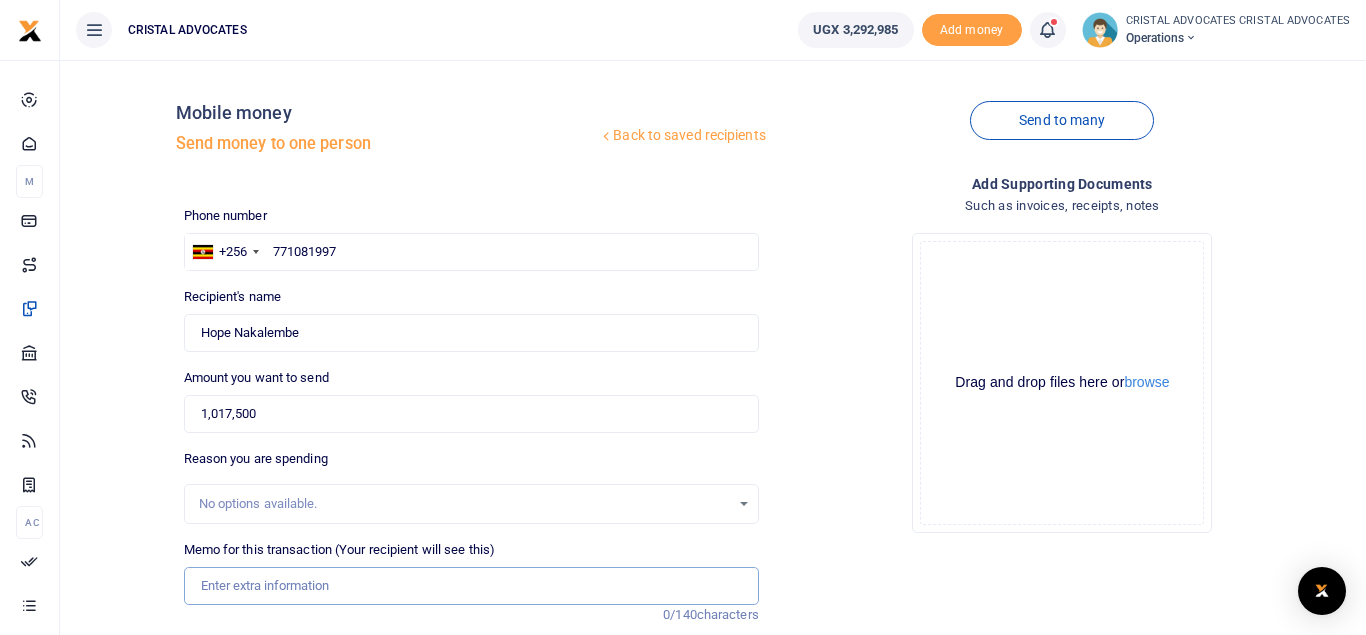 click on "Memo for this transaction (Your recipient will see this)" at bounding box center [471, 586] 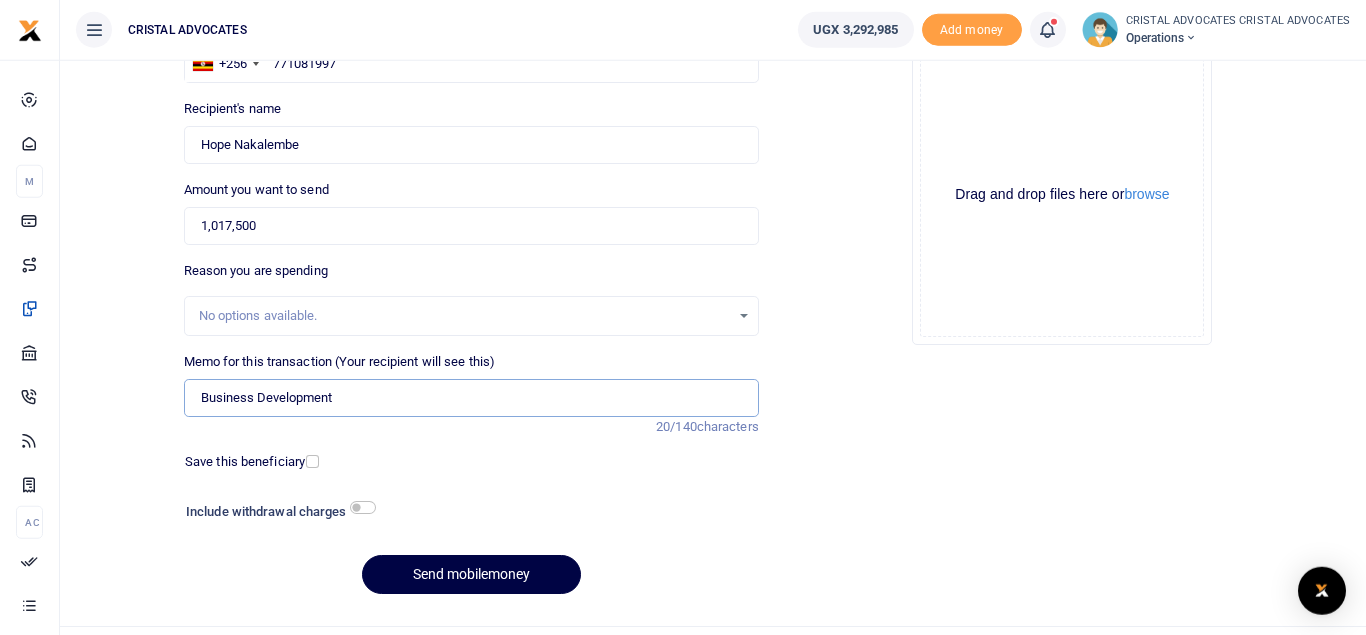 scroll, scrollTop: 231, scrollLeft: 0, axis: vertical 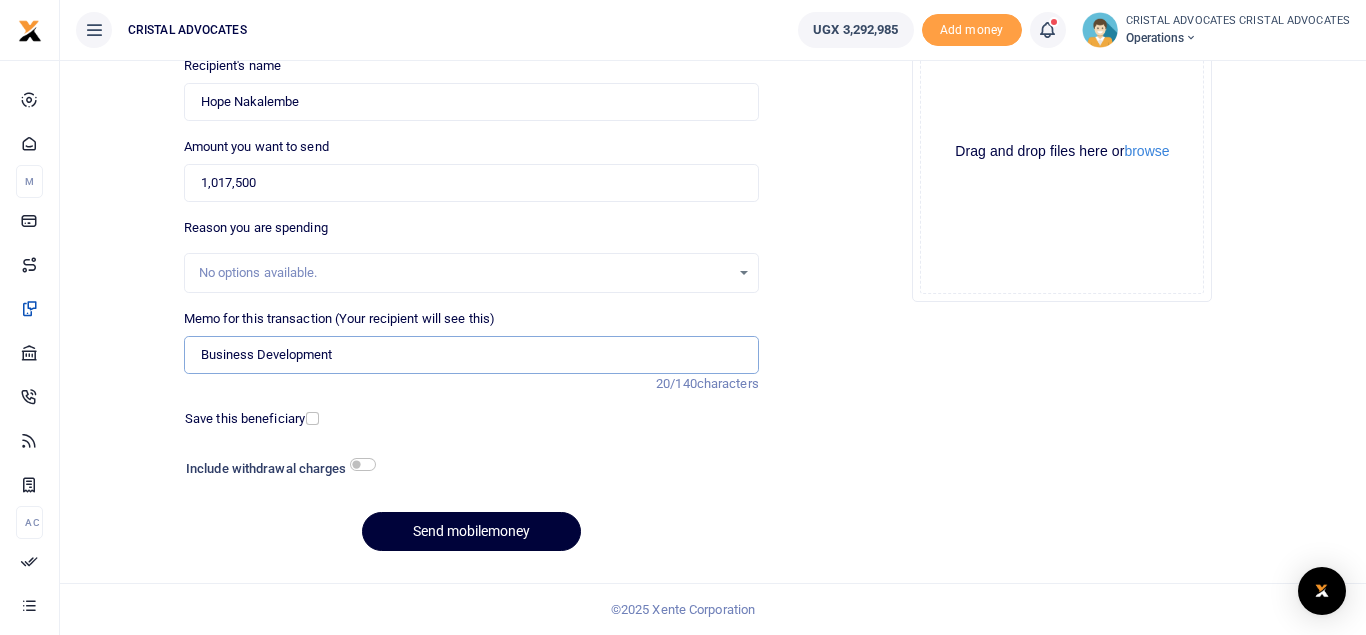 type on "Business Development" 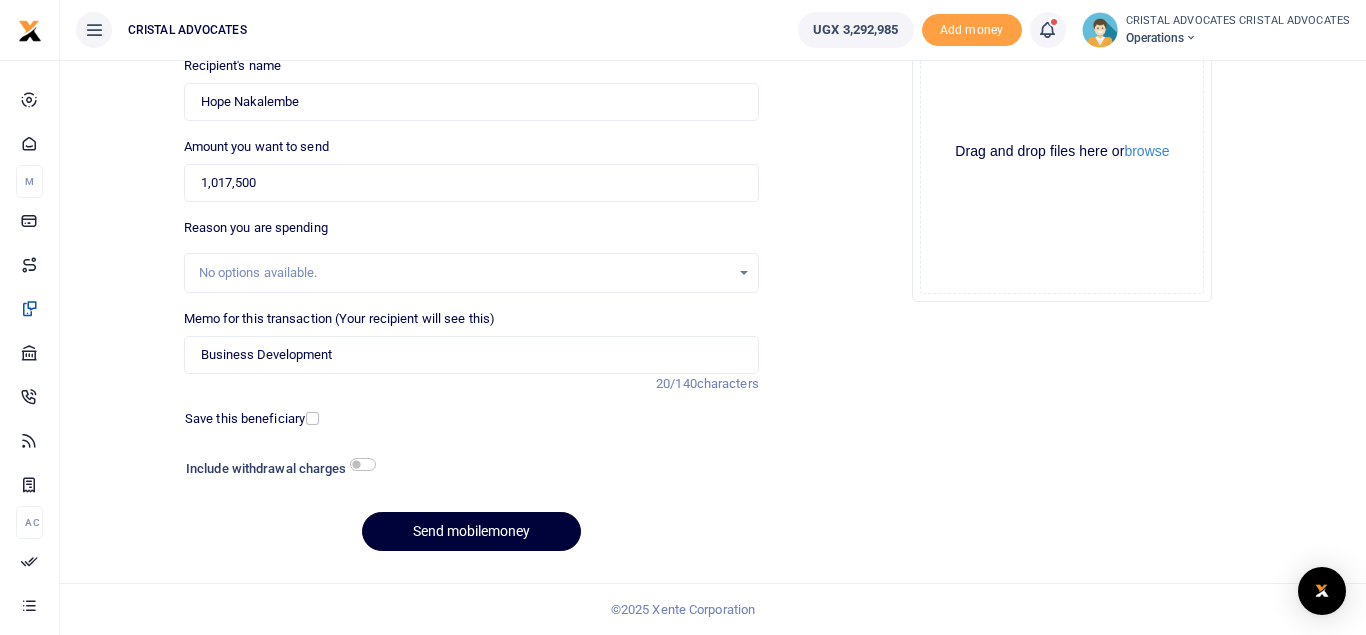 click on "Send mobilemoney" at bounding box center [471, 531] 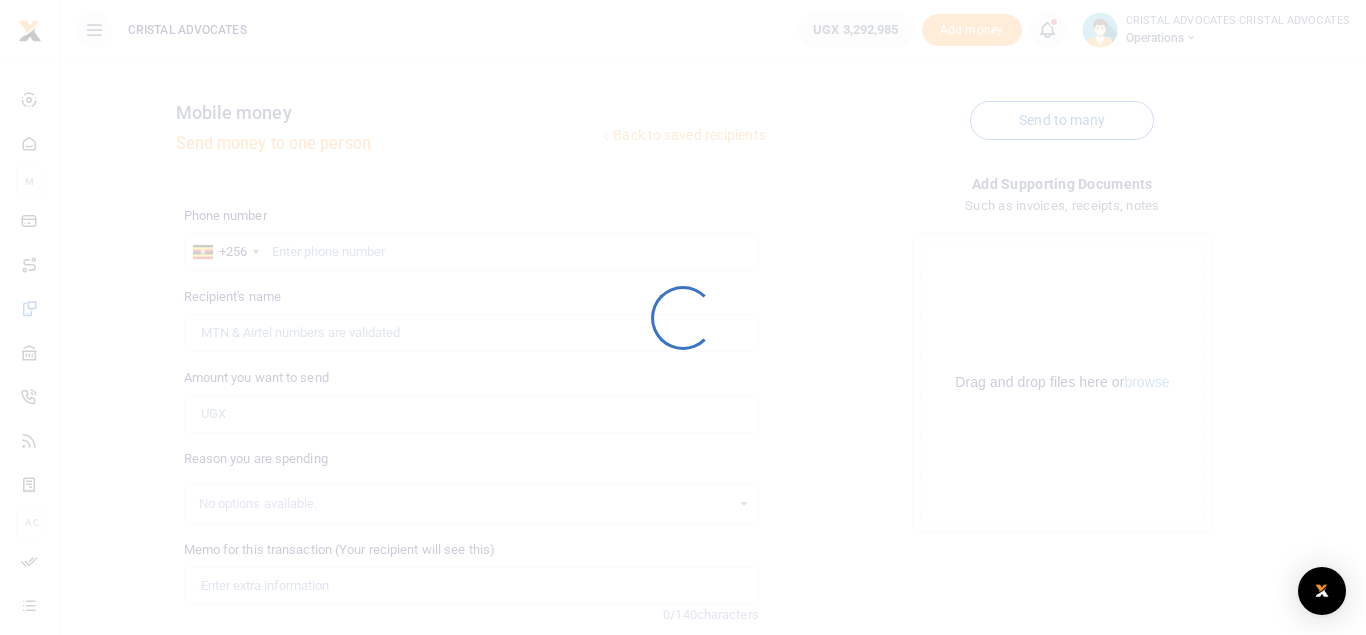 scroll, scrollTop: 0, scrollLeft: 0, axis: both 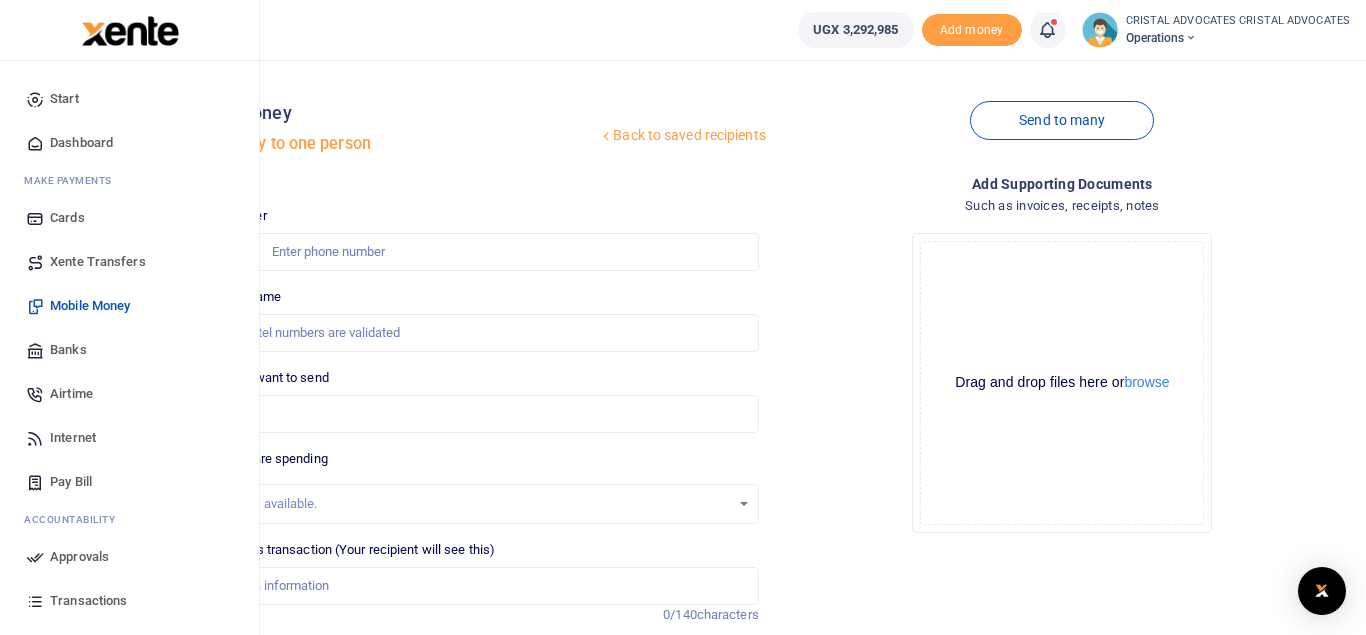 click on "Mobile Money" at bounding box center (90, 306) 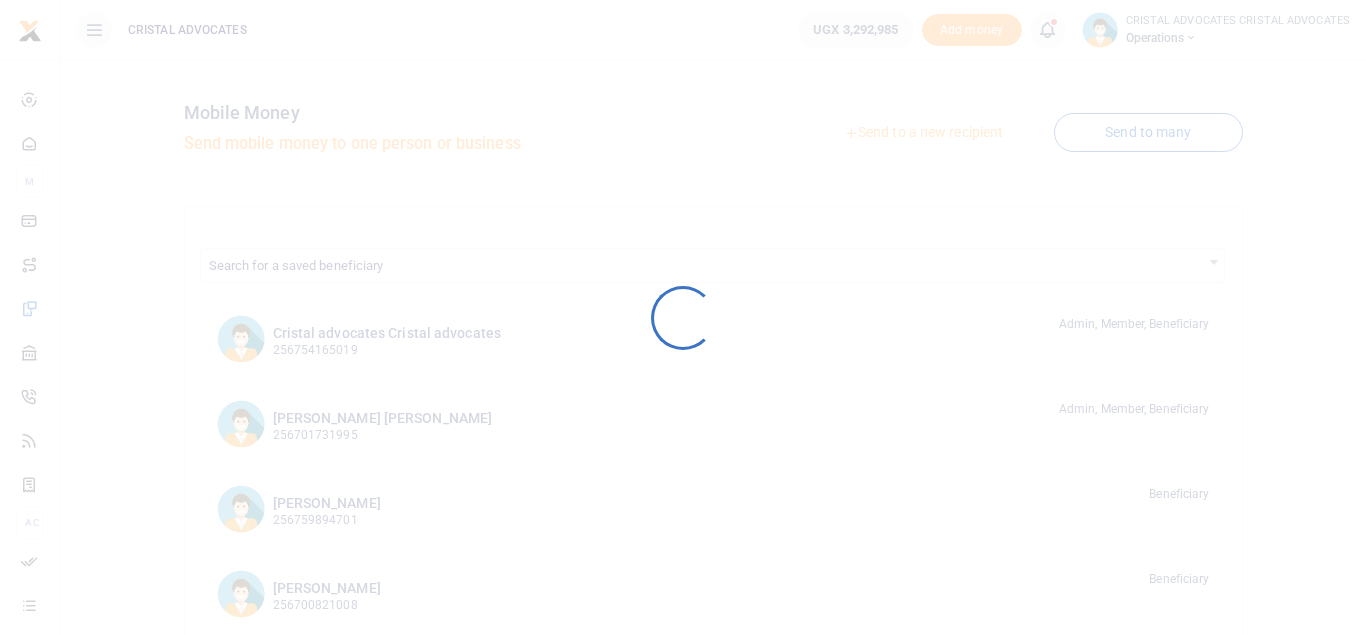 scroll, scrollTop: 0, scrollLeft: 0, axis: both 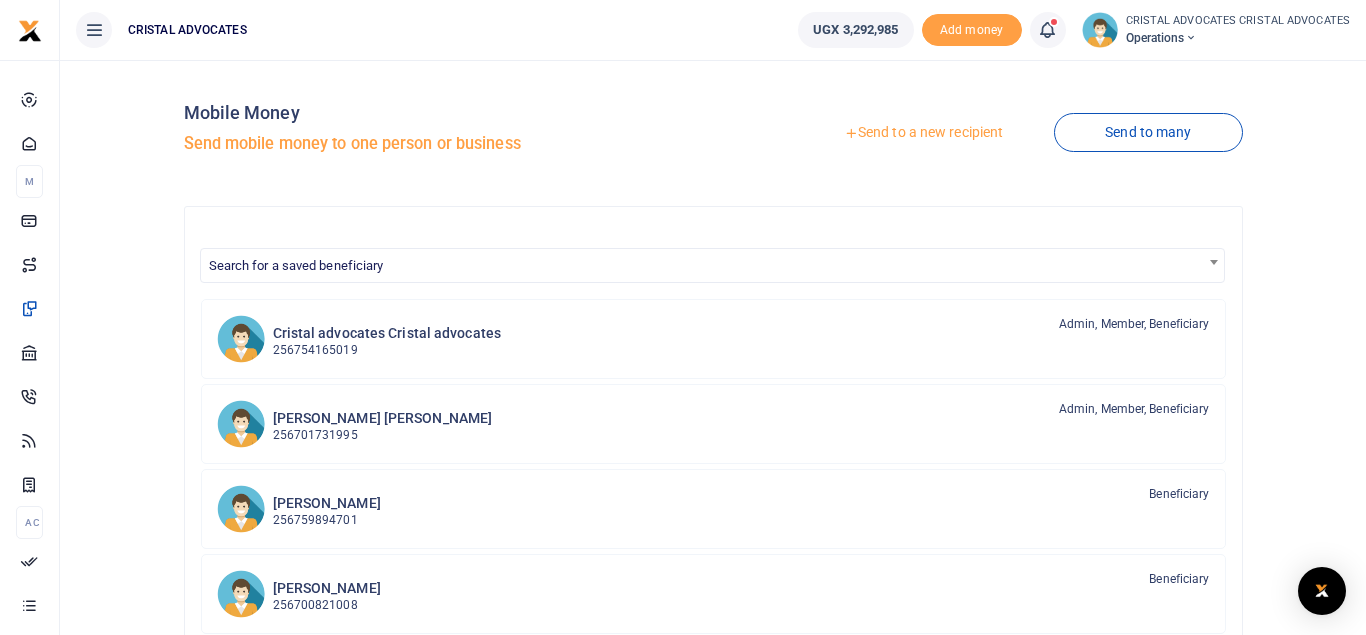 click at bounding box center (1048, 30) 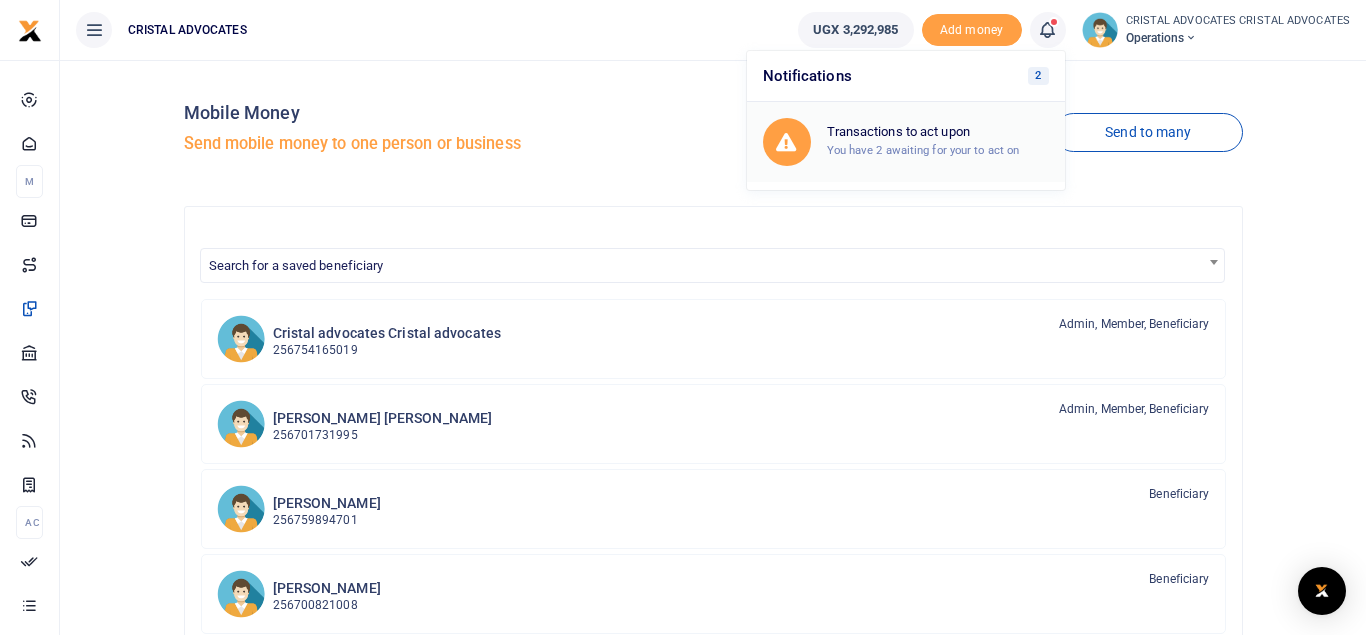 click on "Transactions to act upon" at bounding box center (938, 132) 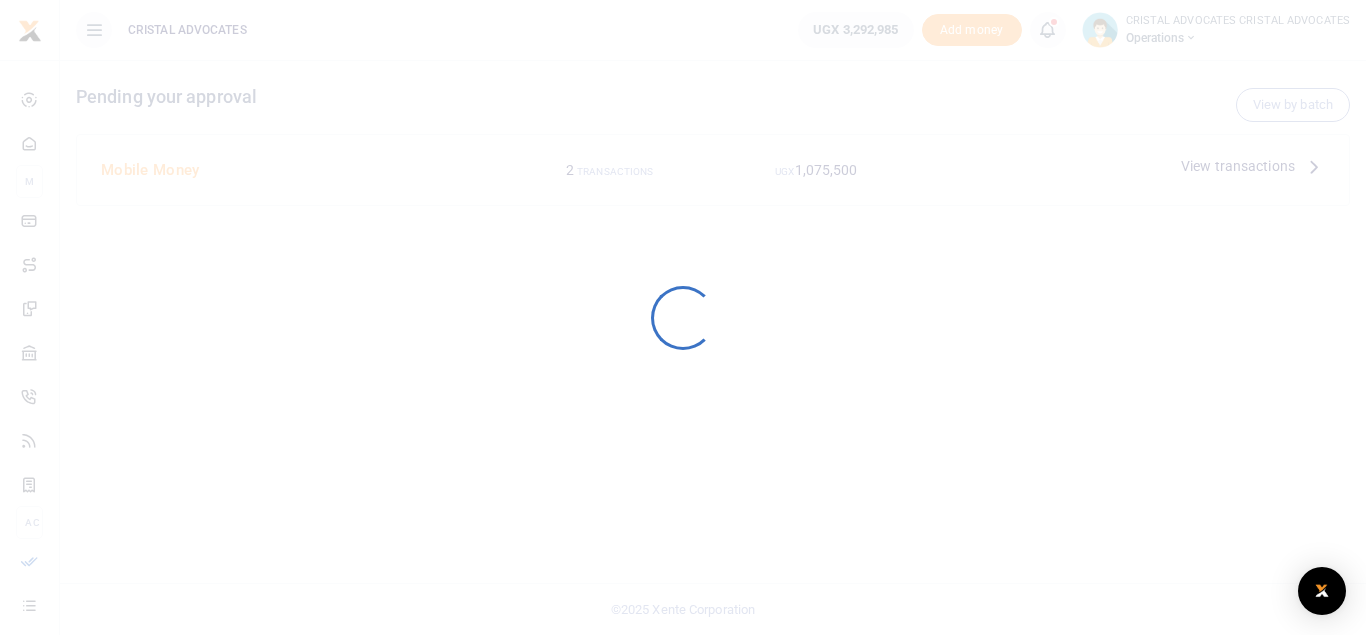 scroll, scrollTop: 0, scrollLeft: 0, axis: both 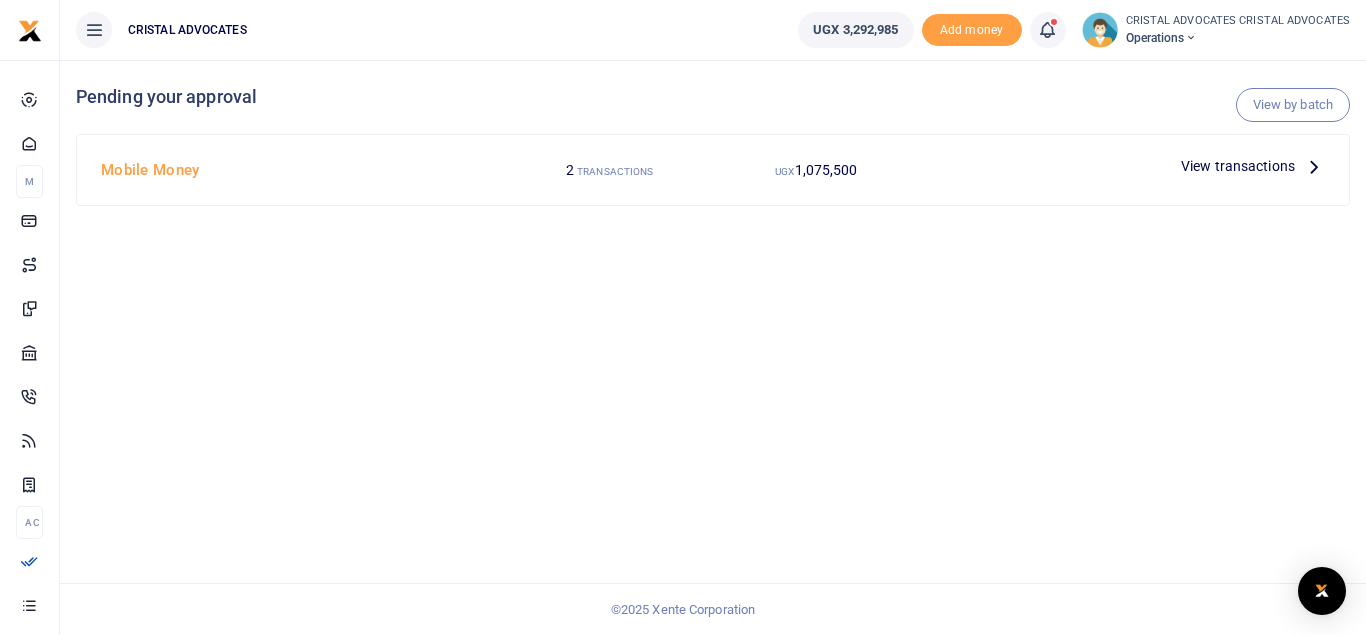 click at bounding box center (1047, 166) 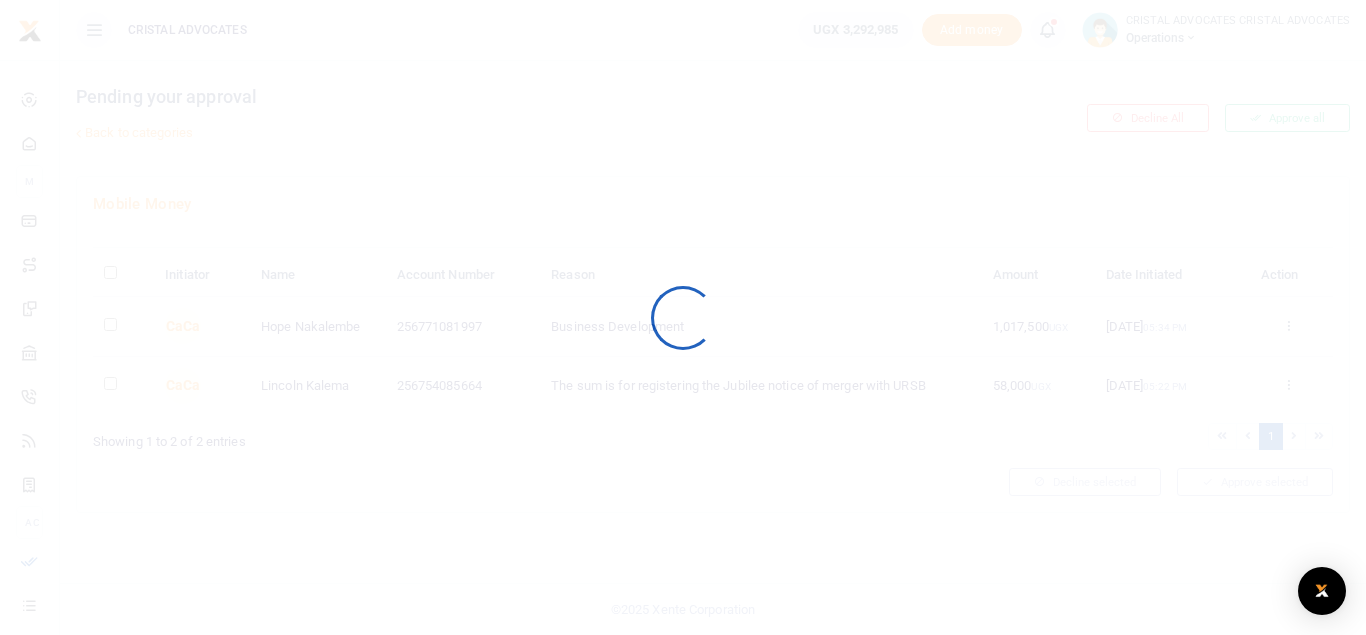 scroll, scrollTop: 0, scrollLeft: 0, axis: both 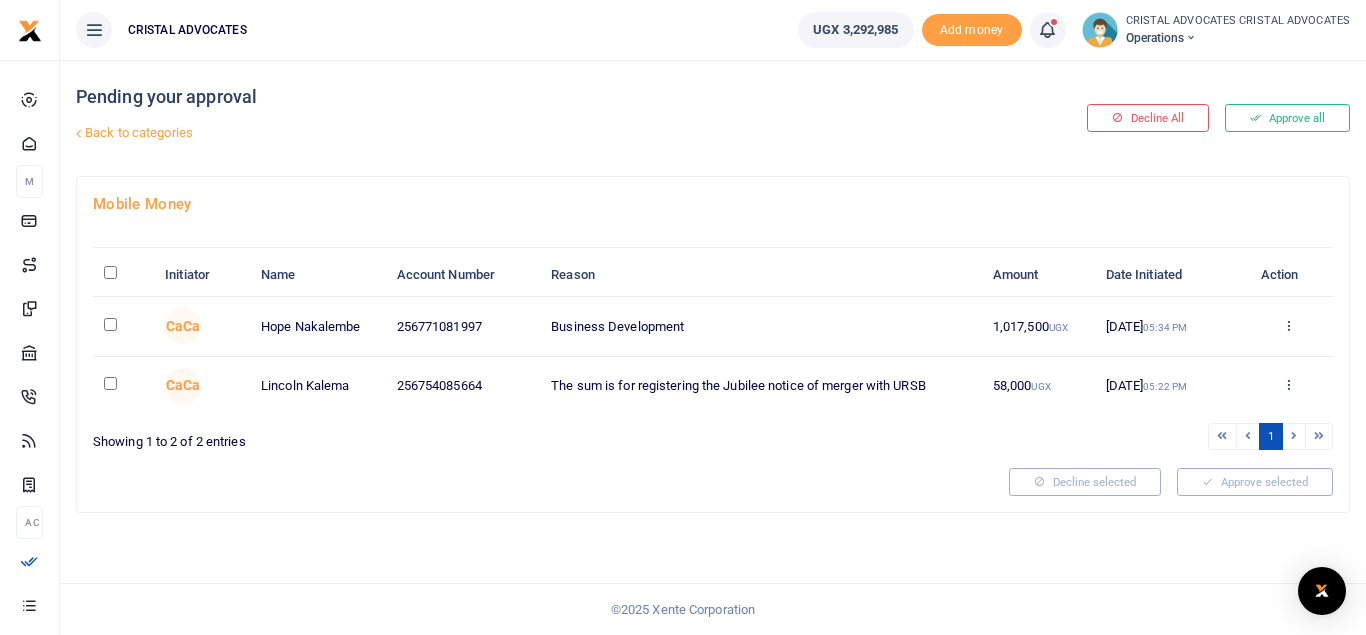 click on "Mobile Money
Initiator Name Account Number Reason Amount Date Initiated Action
[GEOGRAPHIC_DATA]
Hope Nakalembe 256771081997 Business Development 1,017,500  UGX  [DATE]  05:34 PM
Approve
Decline
Details
CaCa Lincoln Kalema UGX" at bounding box center (713, 344) 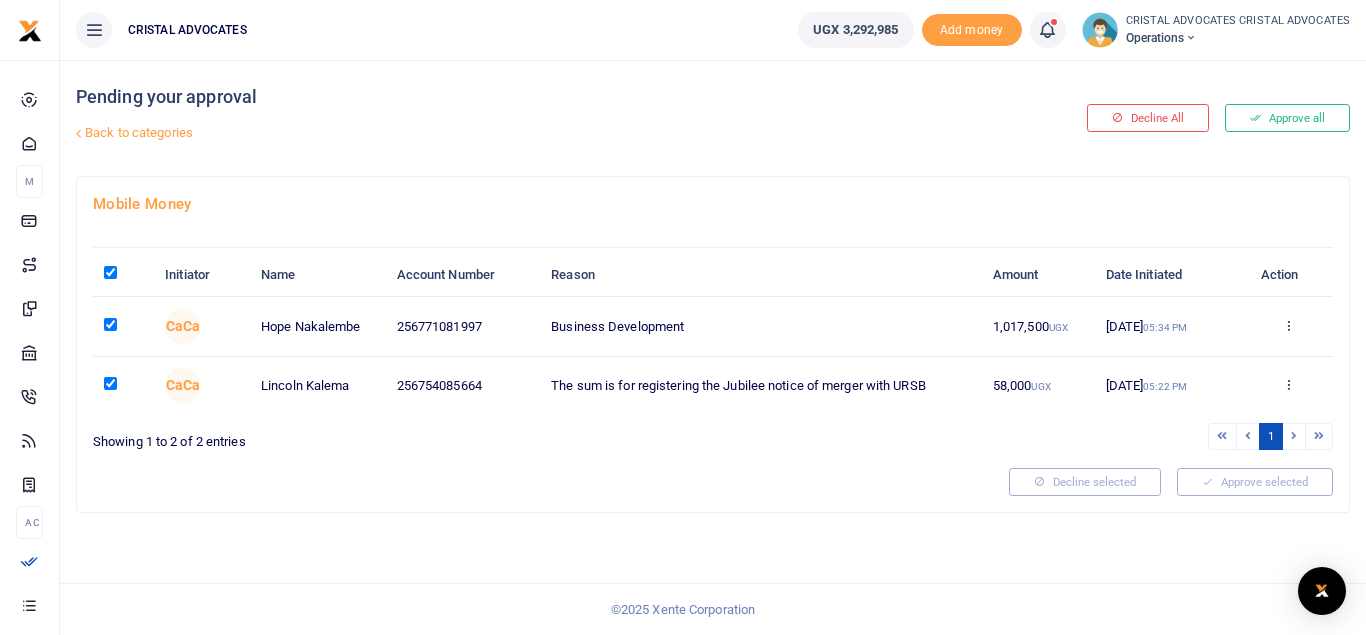 checkbox on "true" 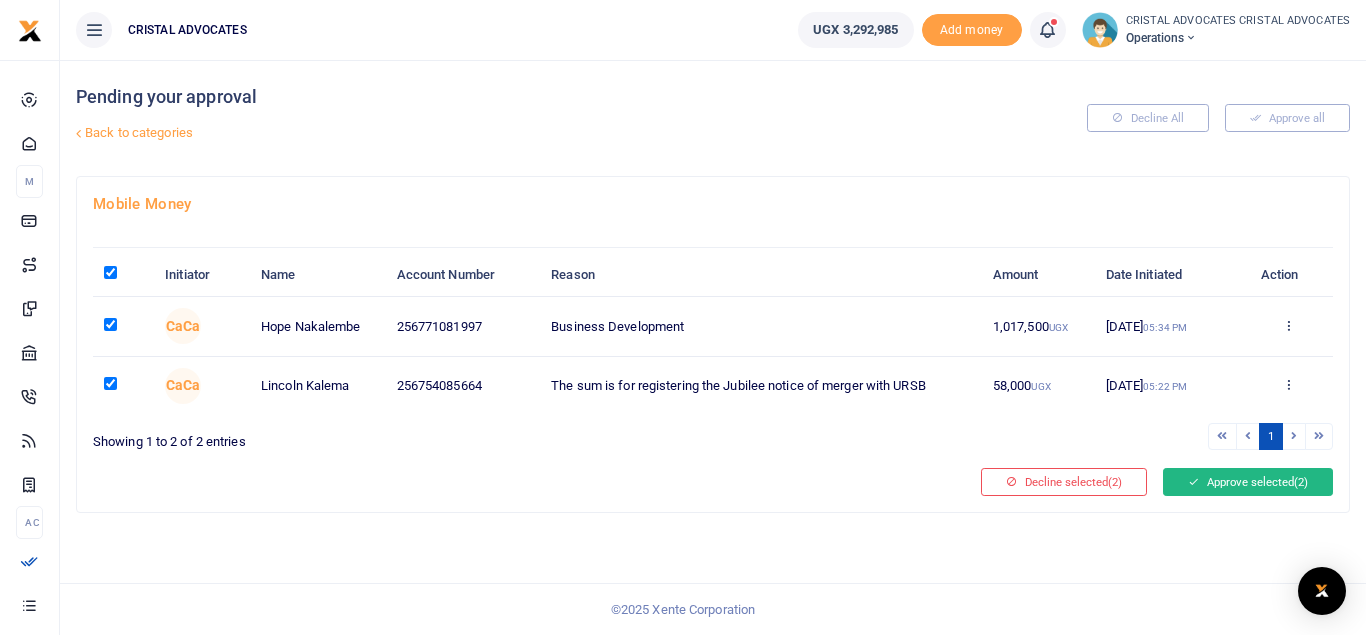 click on "Approve selected  (2)" at bounding box center (1248, 482) 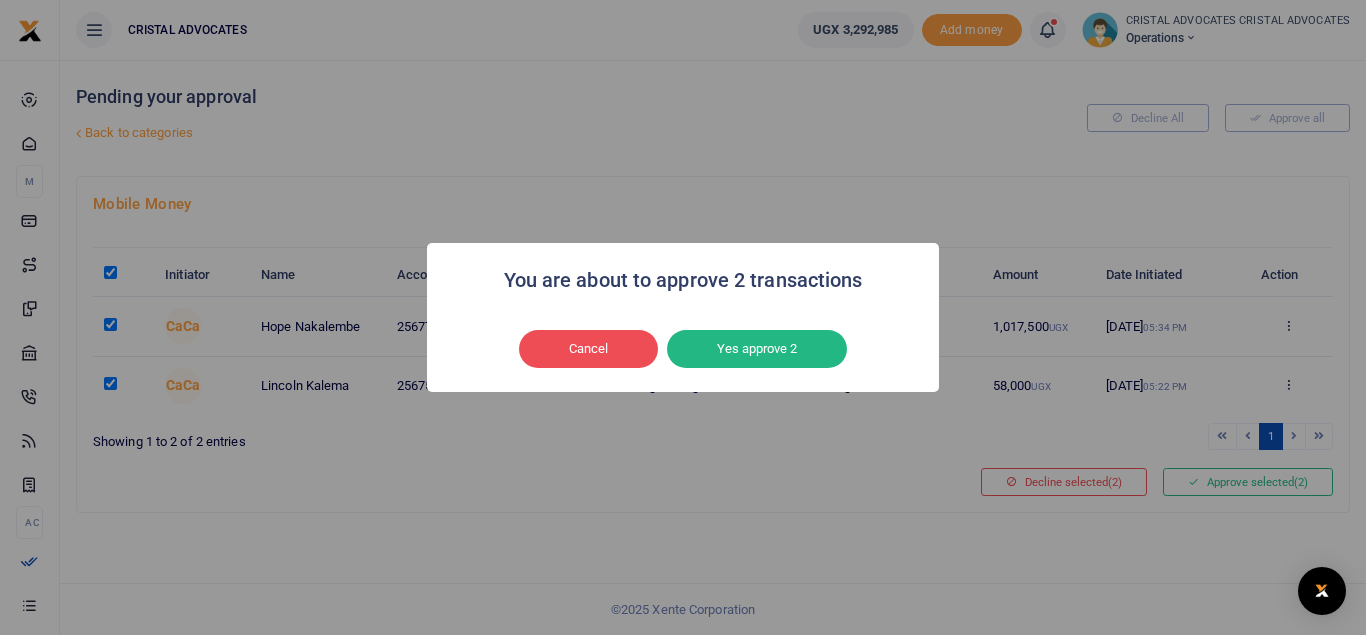 click on "You are about to approve 2 transactions × Cancel No Yes approve 2" at bounding box center (683, 317) 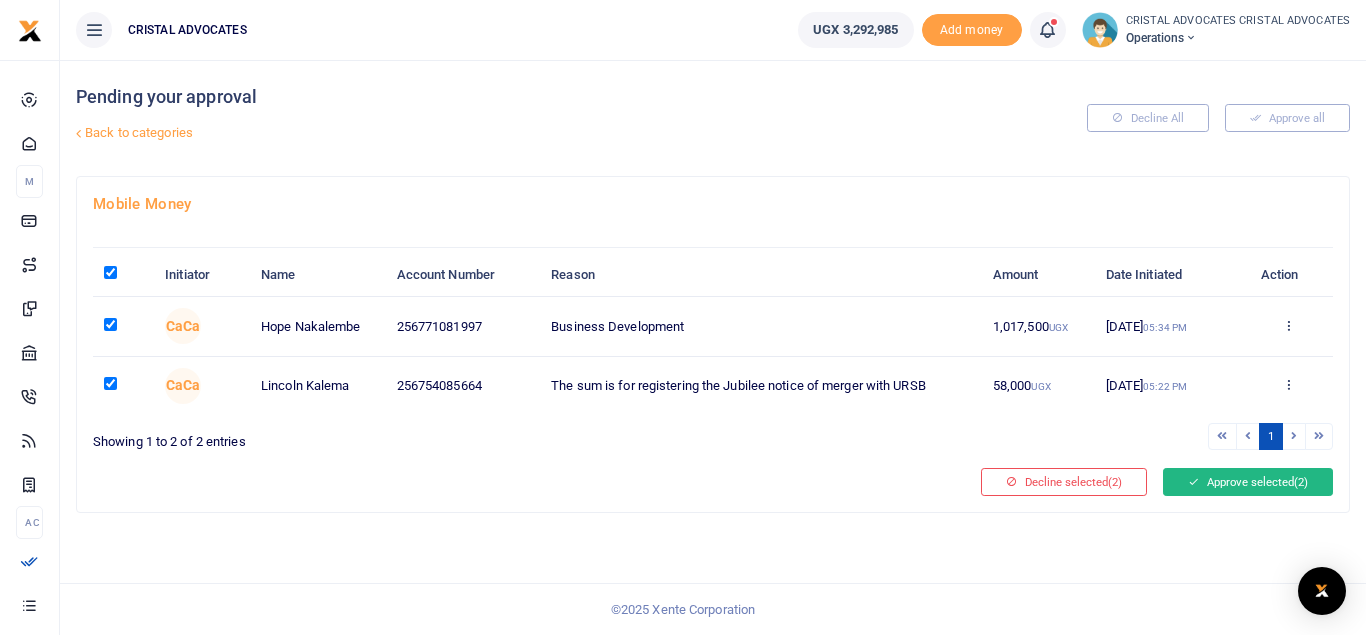 click on "Approve selected  (2)" at bounding box center [1248, 482] 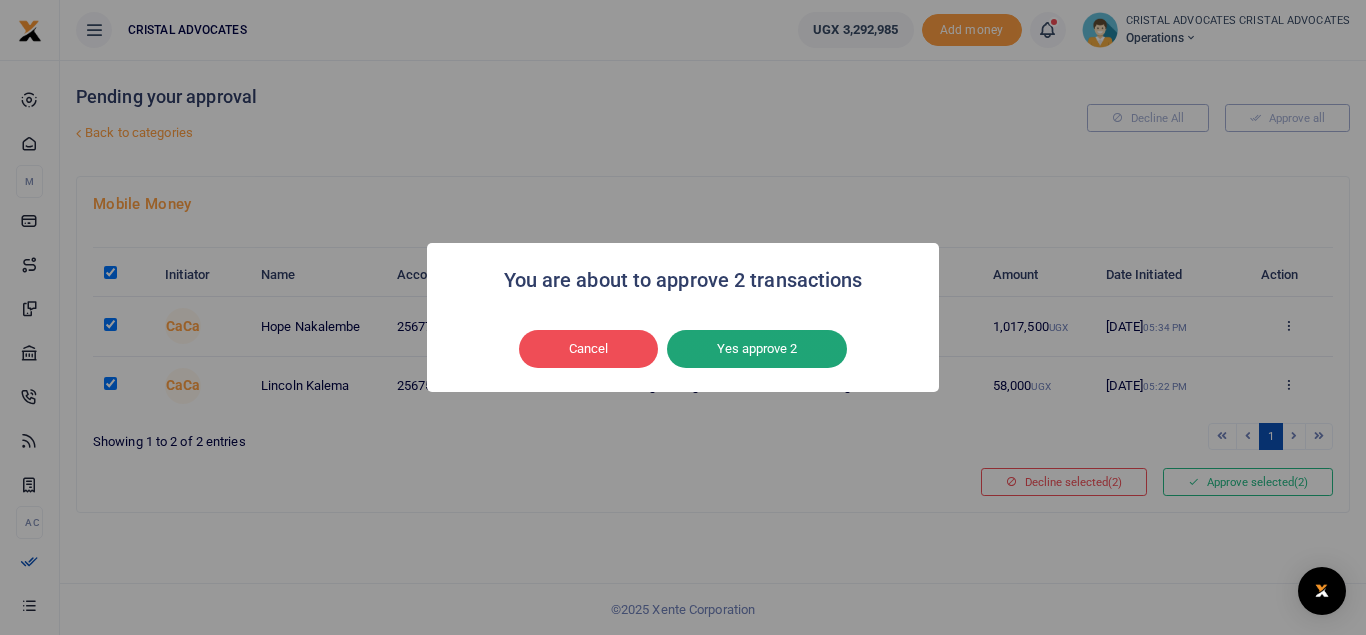 click on "Yes approve 2" at bounding box center (757, 349) 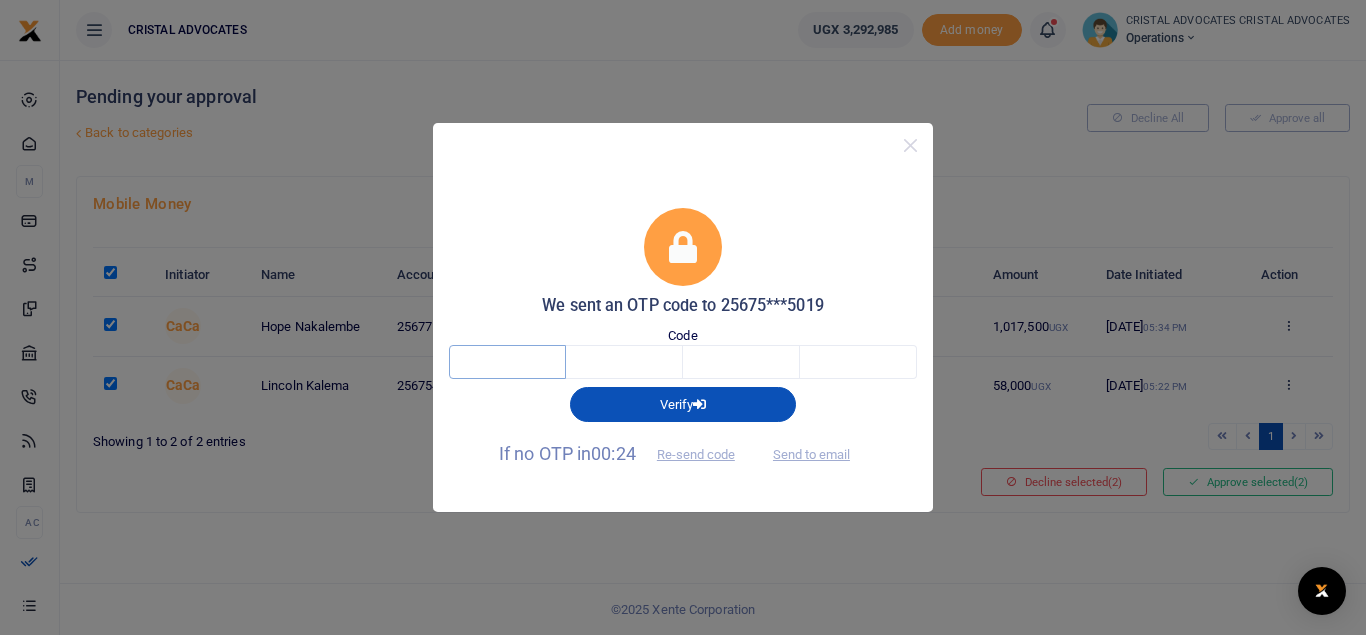 click at bounding box center [507, 362] 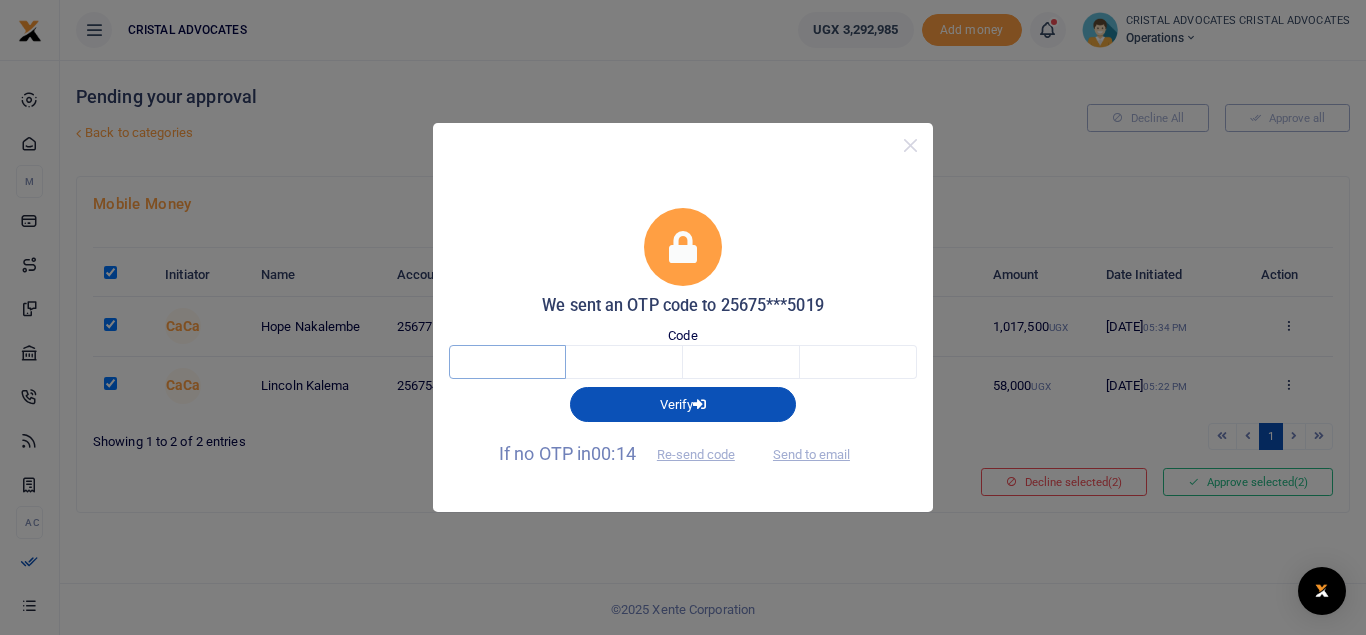 click at bounding box center (507, 362) 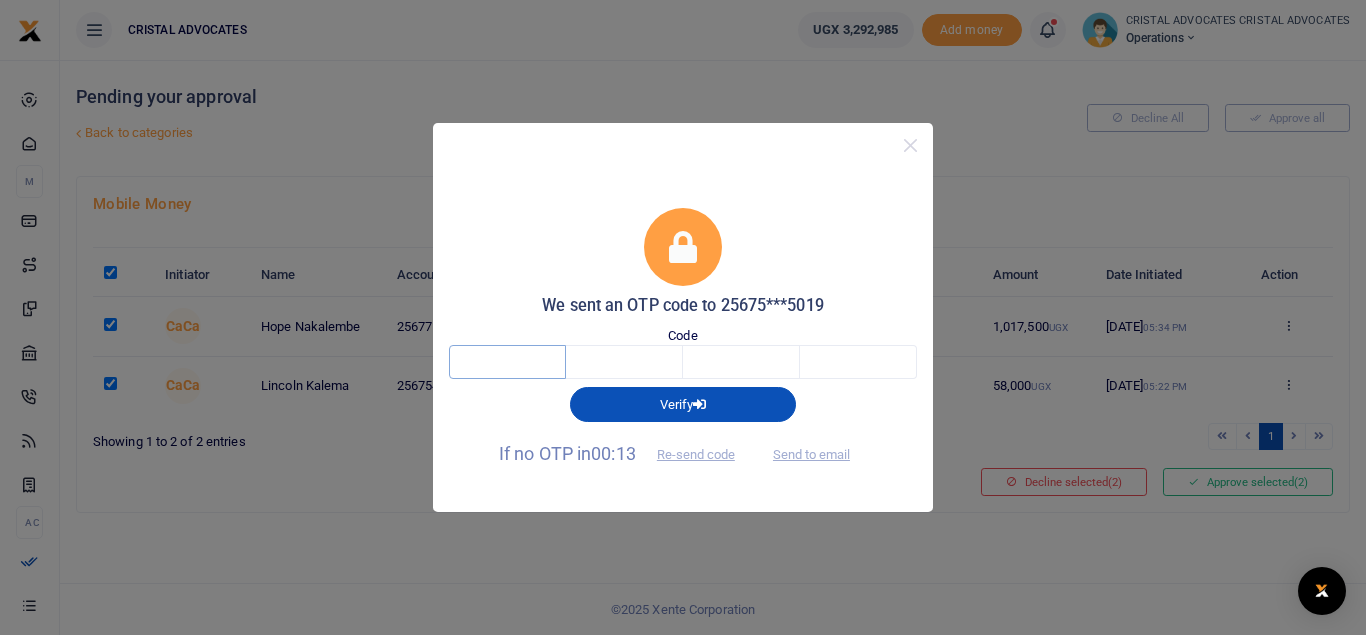 click at bounding box center [507, 362] 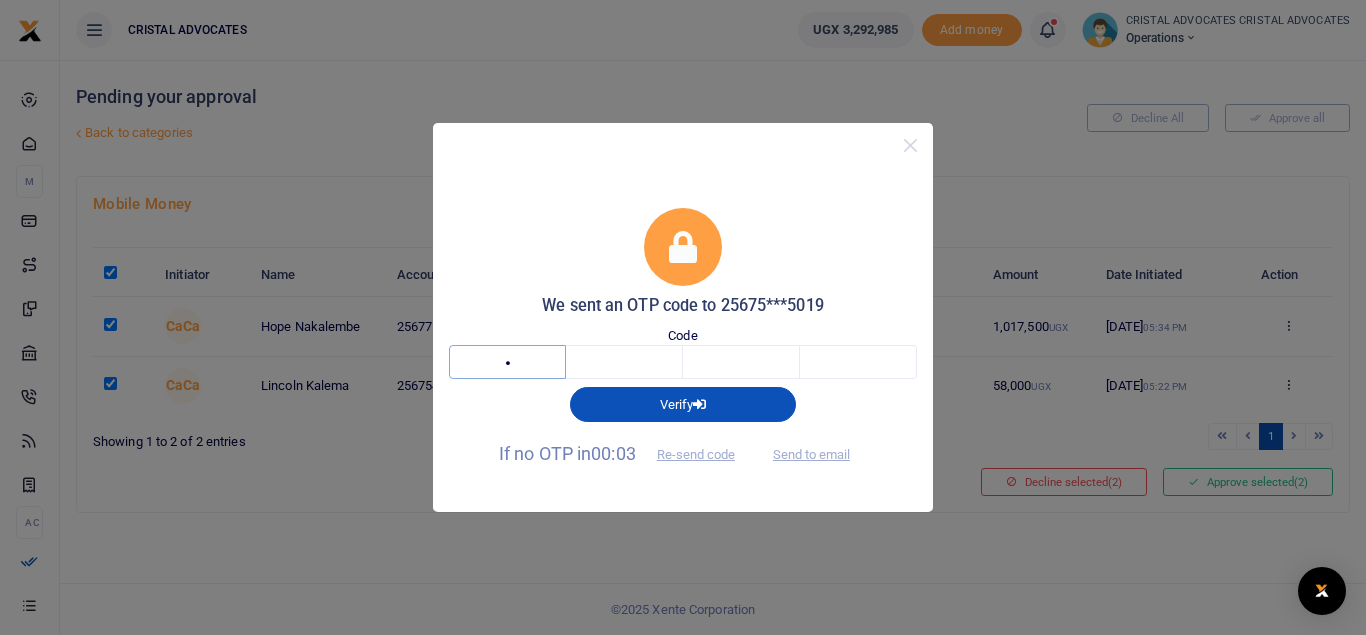 type on "6" 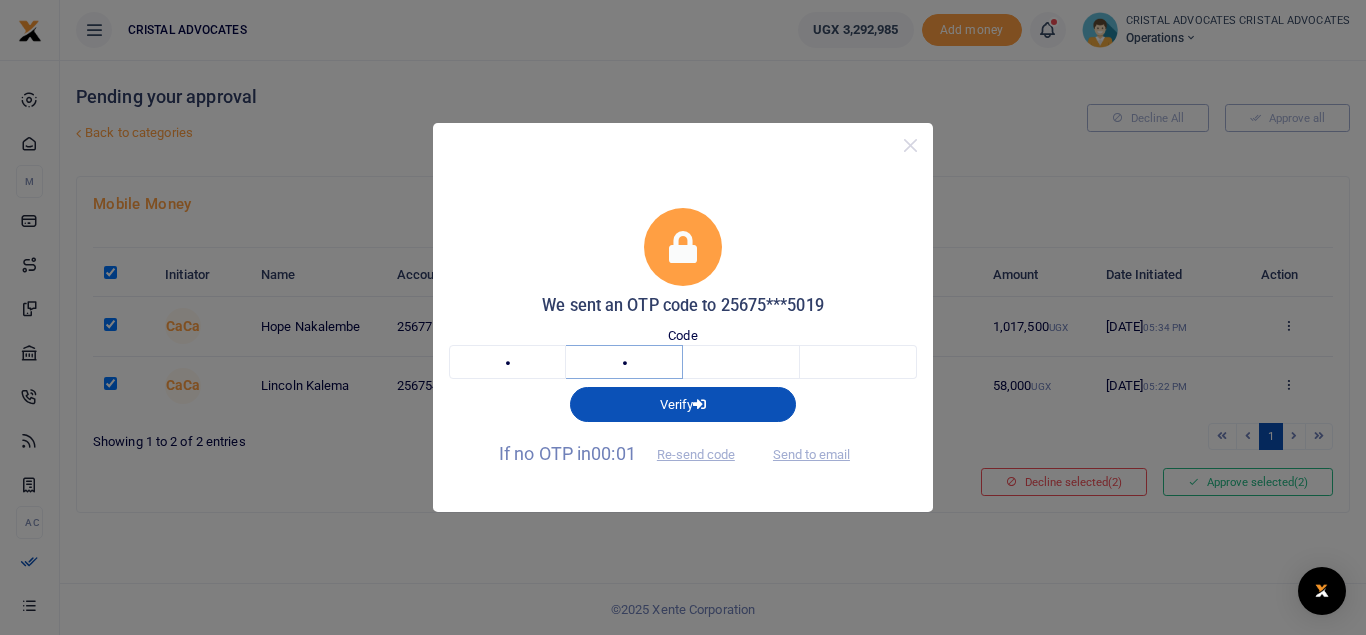 type on "3" 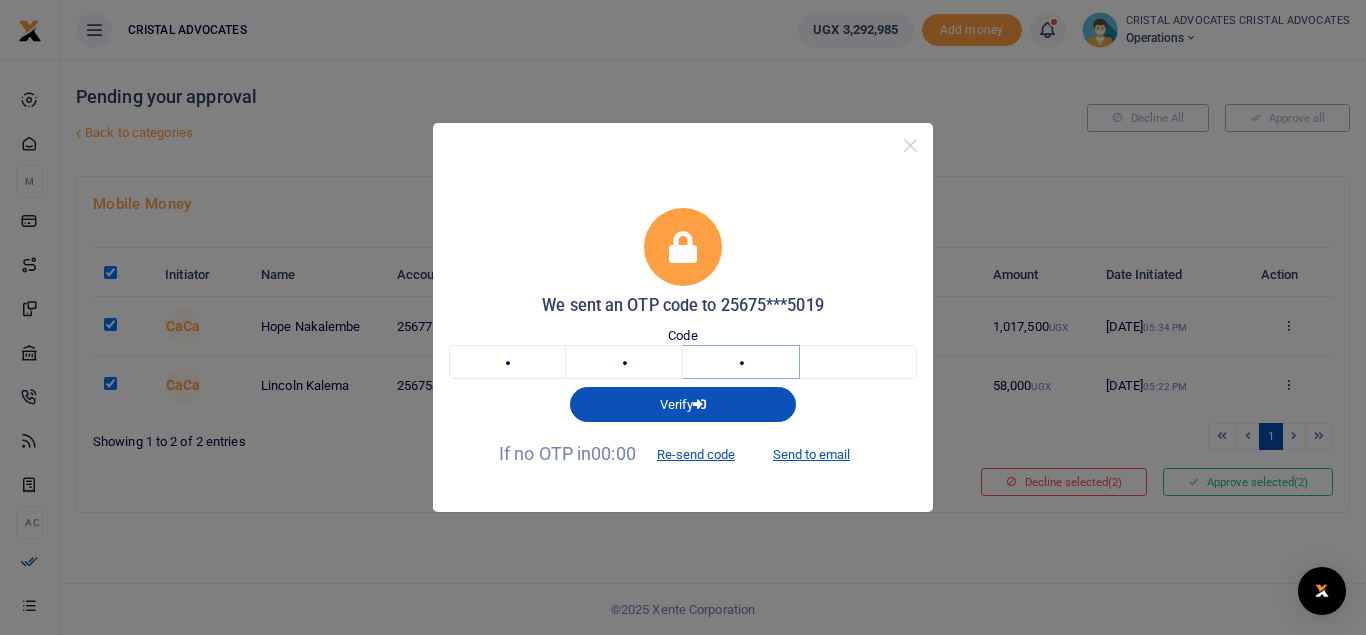 type on "8" 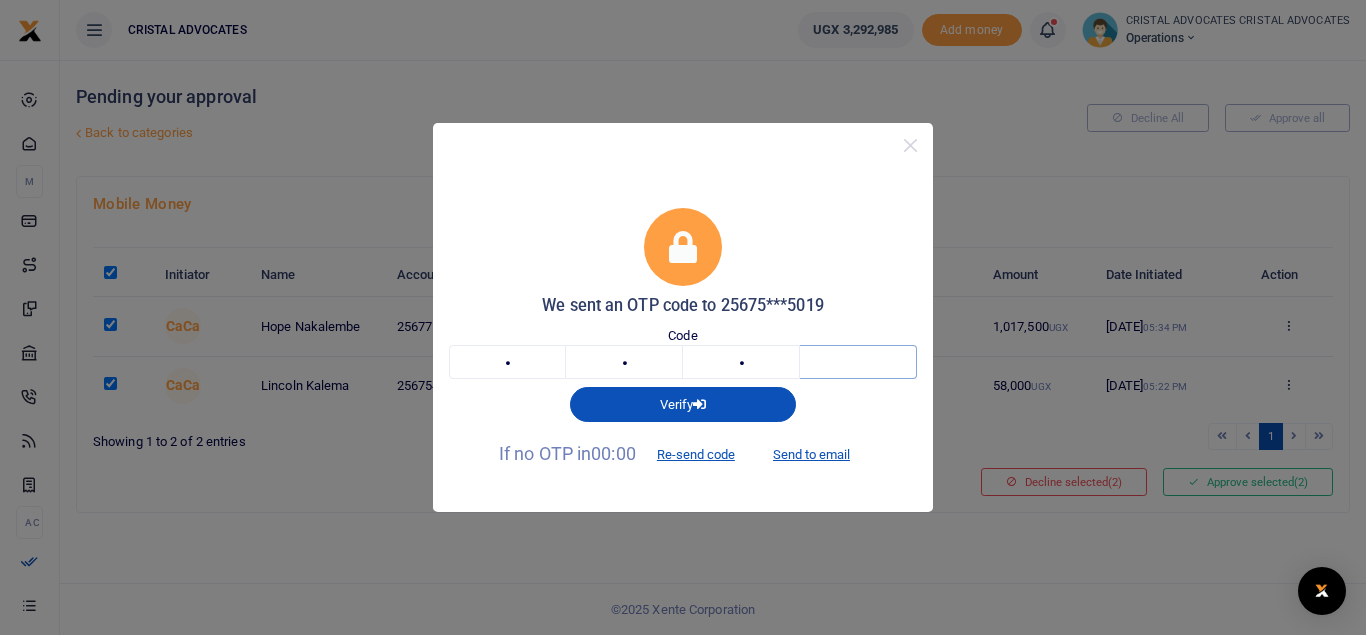 type on "0" 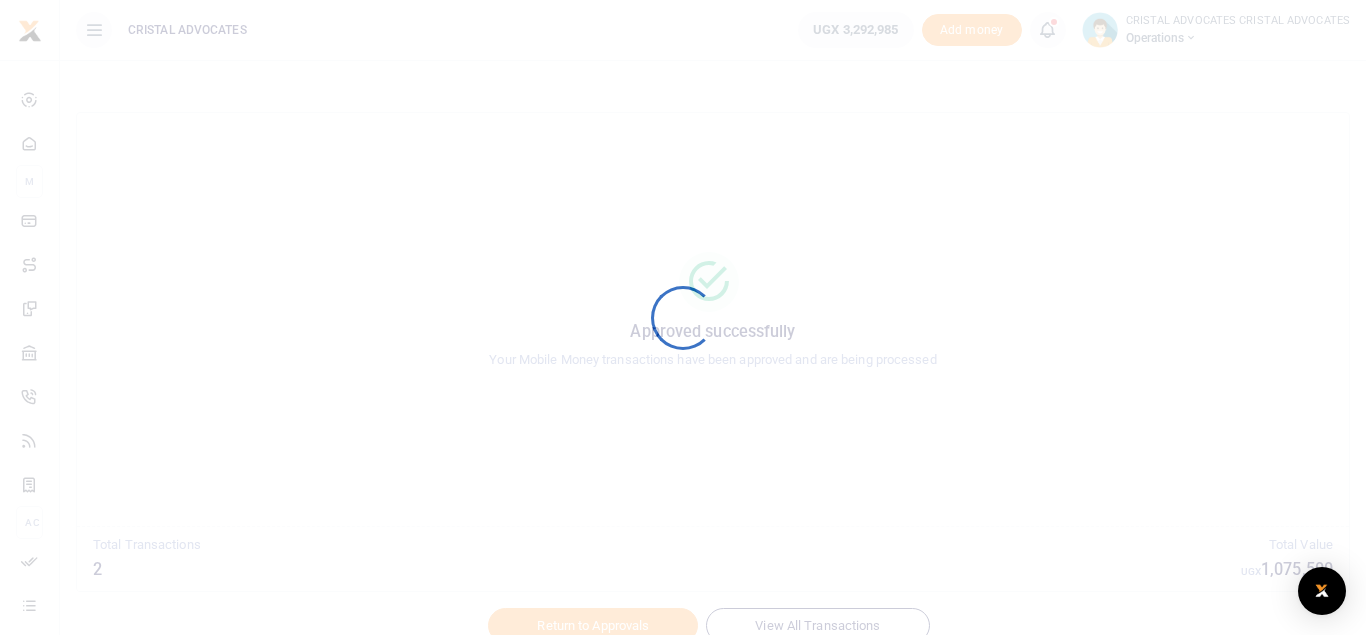 scroll, scrollTop: 0, scrollLeft: 0, axis: both 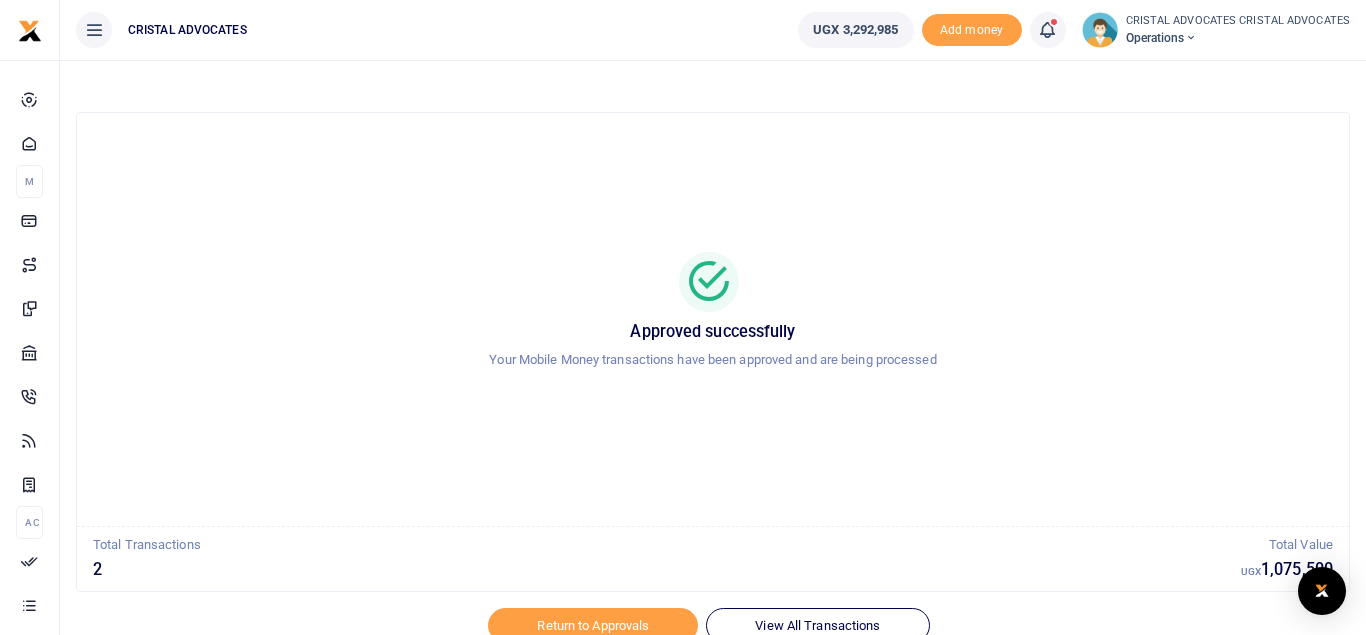 click at bounding box center (1058, 30) 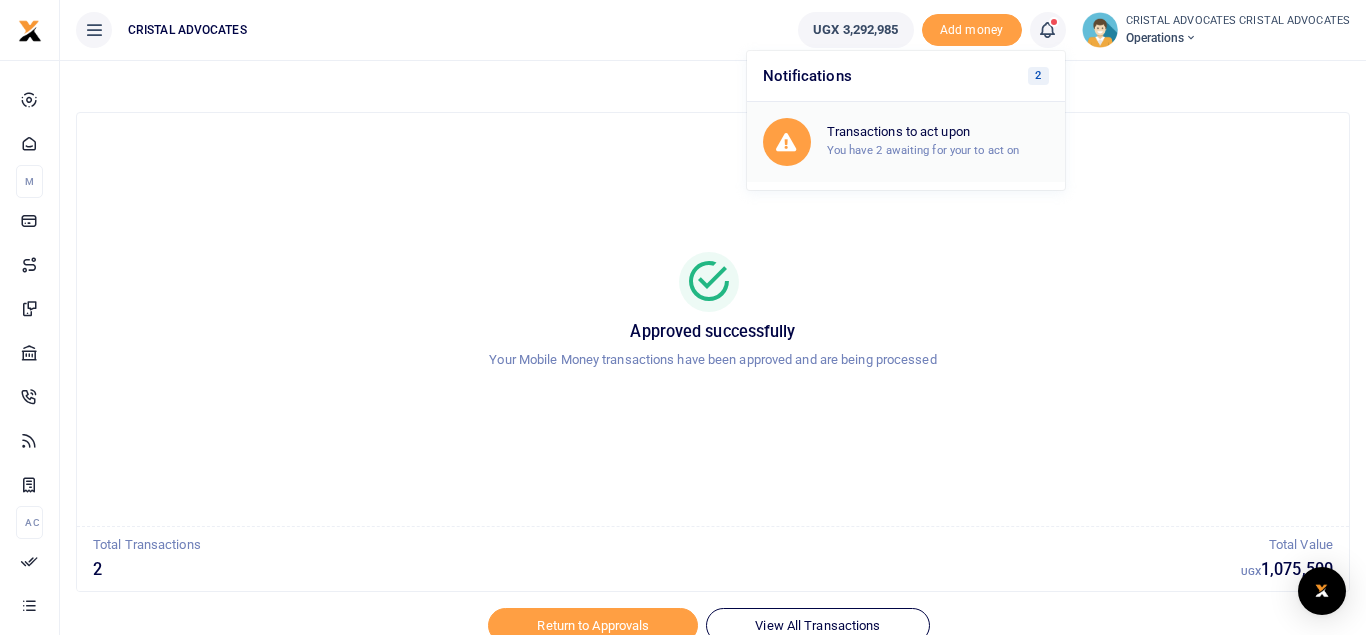 click on "Transactions to act upon
You have 2 awaiting for your to act on" at bounding box center [906, 142] 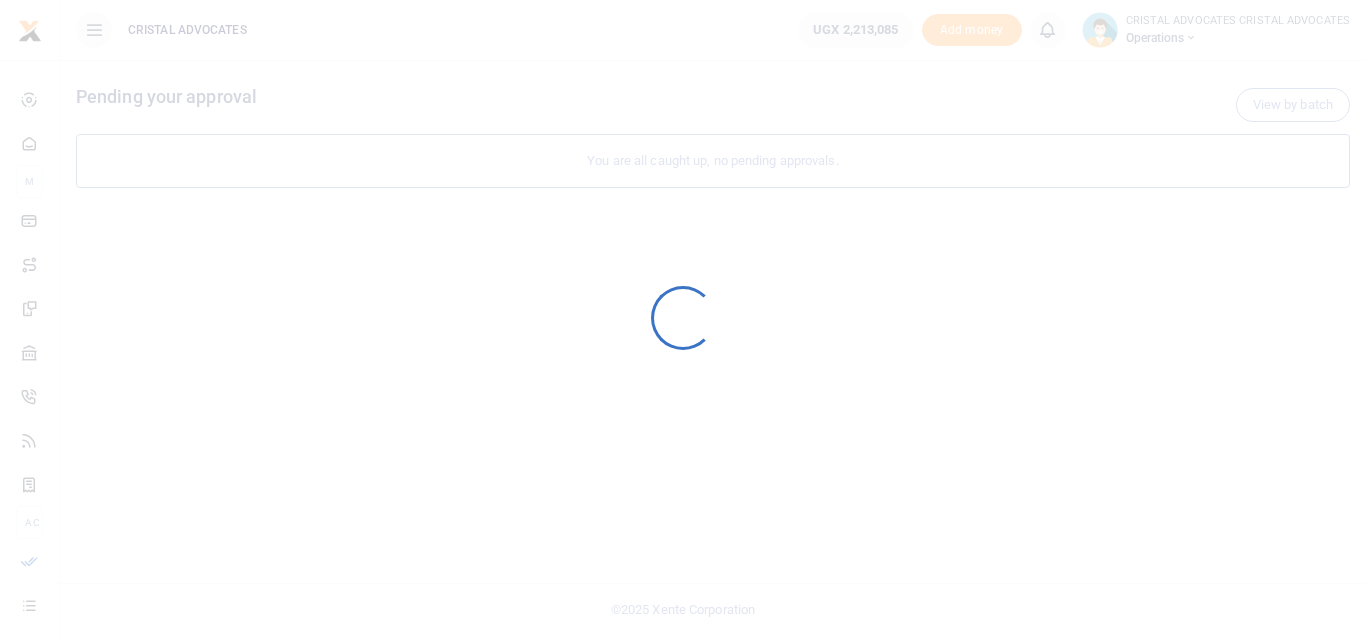 scroll, scrollTop: 0, scrollLeft: 0, axis: both 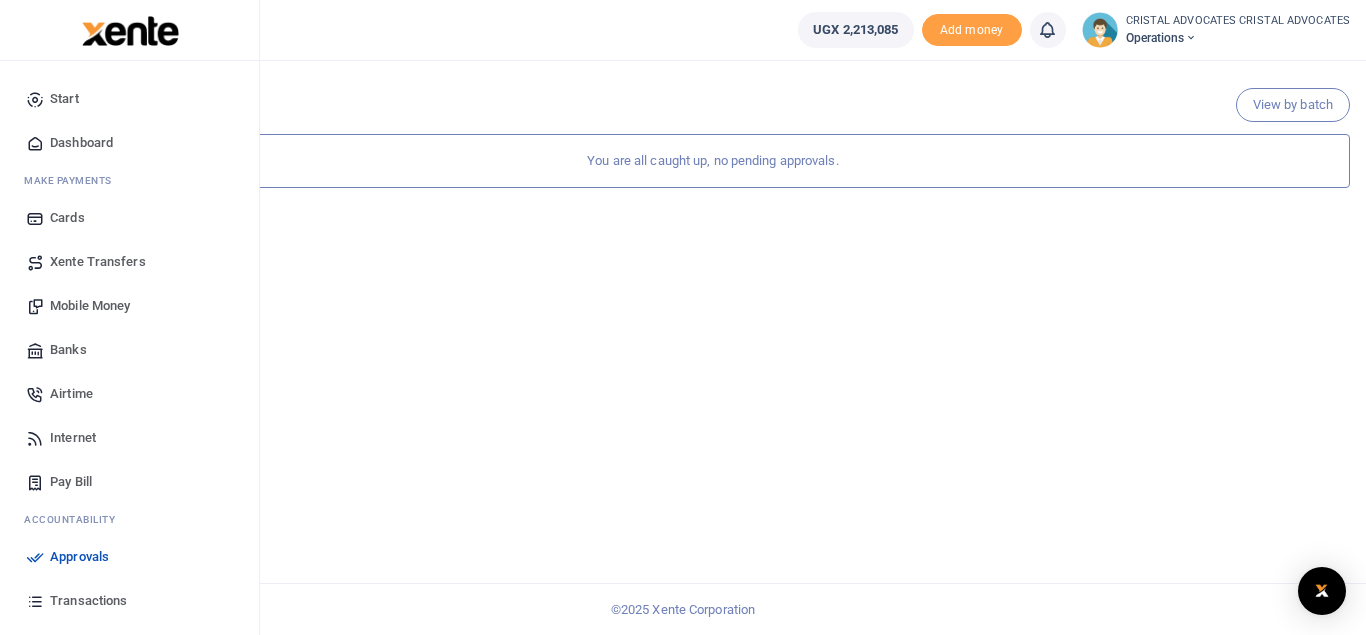 click on "Transactions" at bounding box center [88, 601] 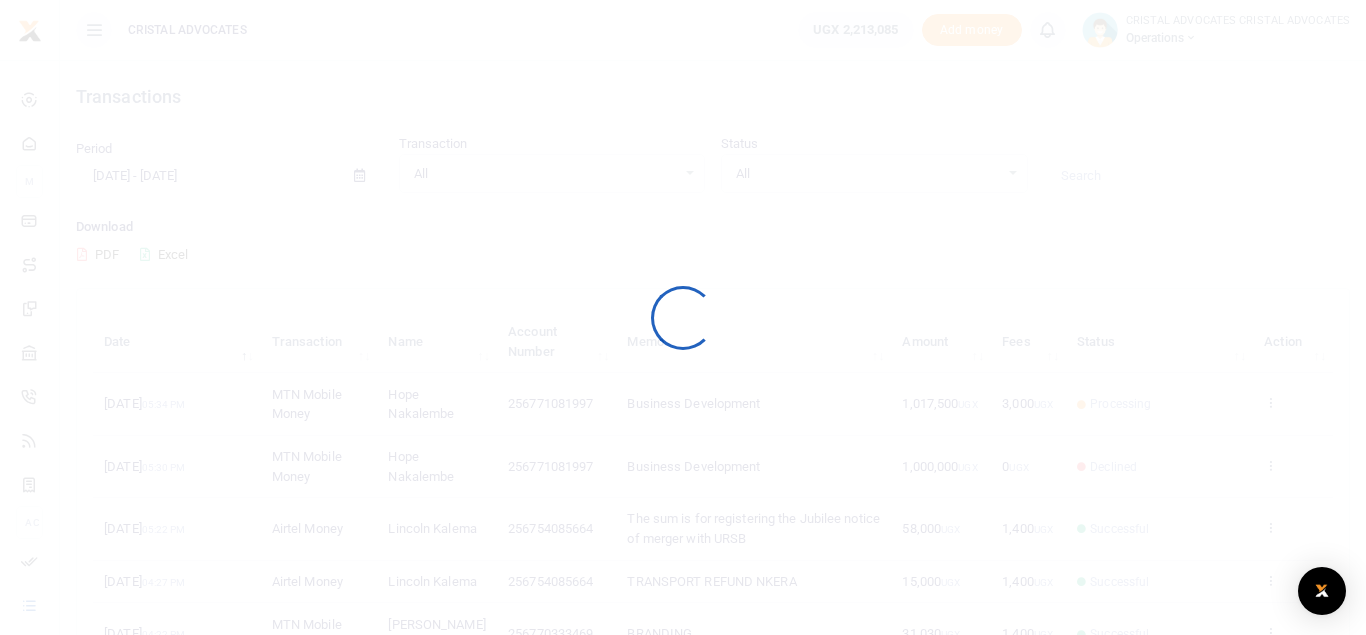 scroll, scrollTop: 0, scrollLeft: 0, axis: both 